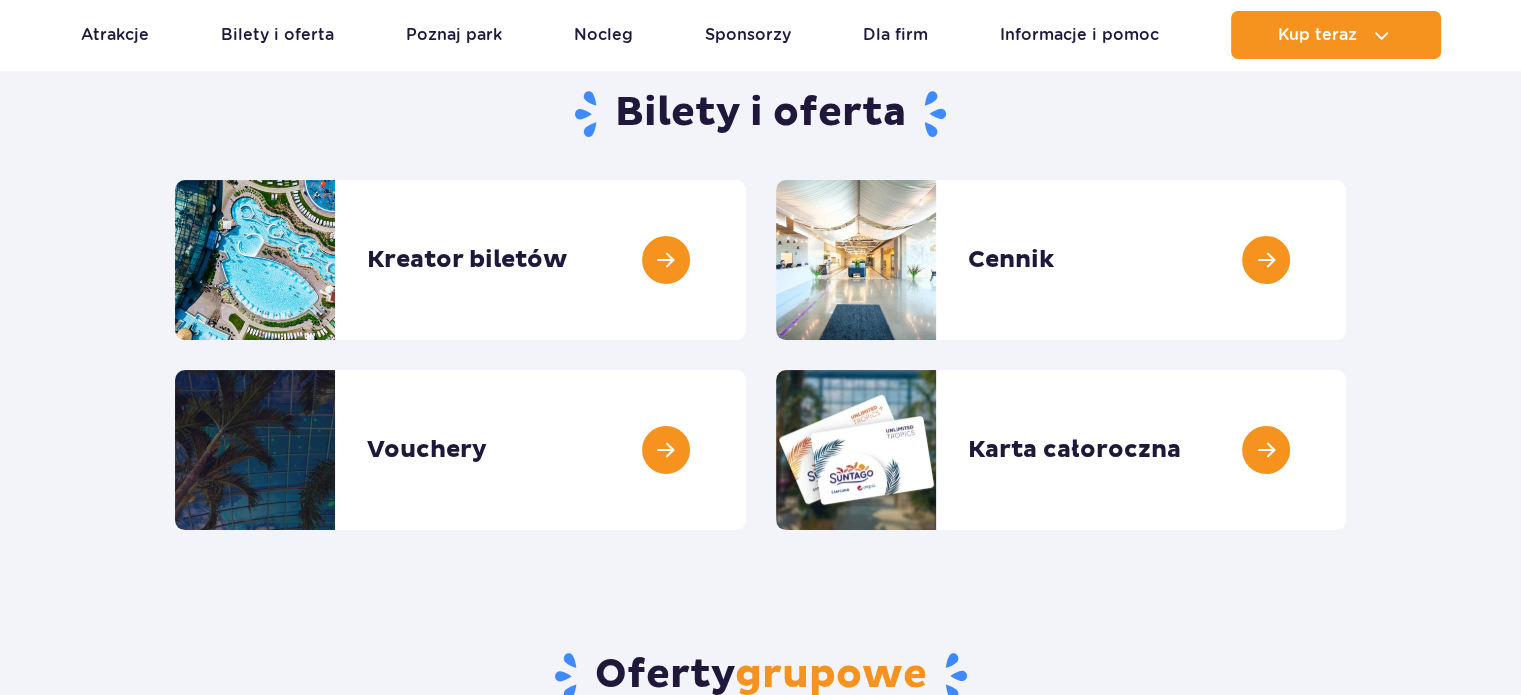 scroll, scrollTop: 0, scrollLeft: 0, axis: both 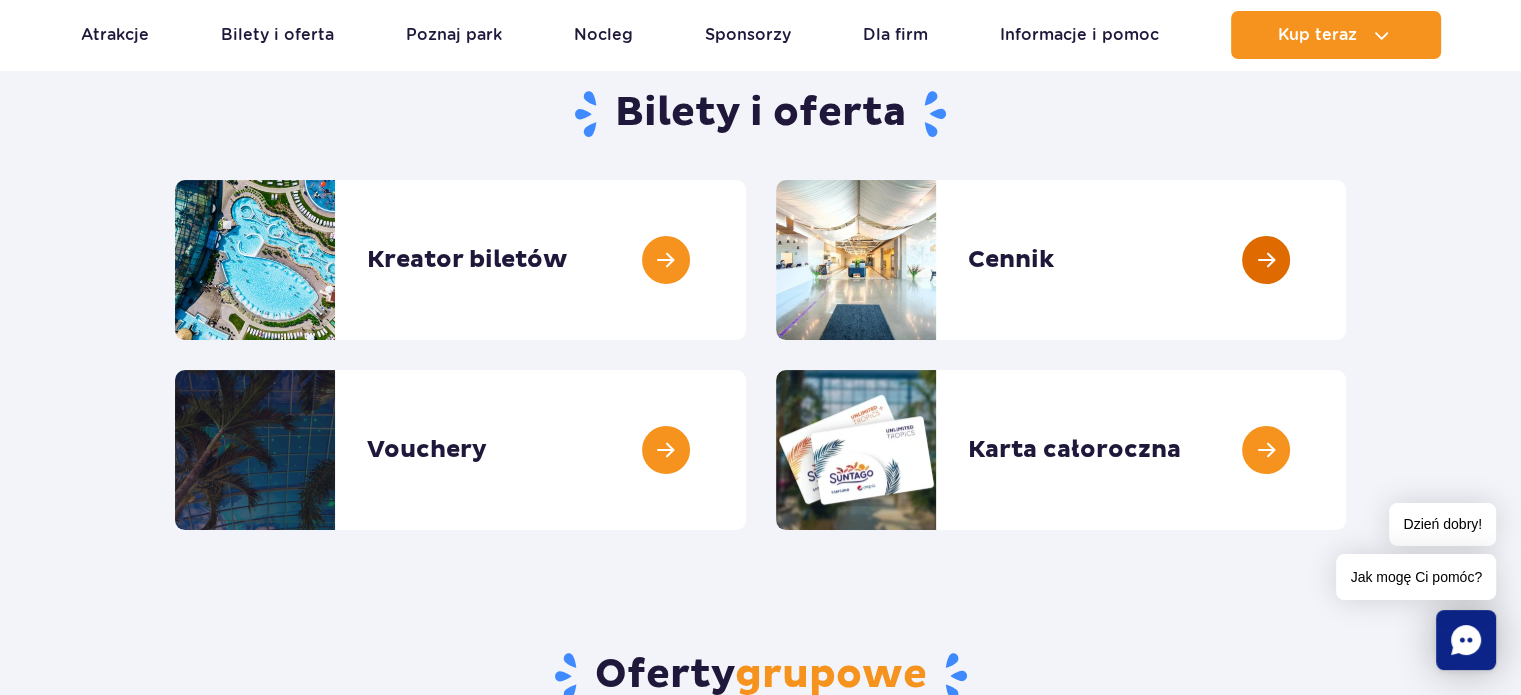click at bounding box center (1346, 260) 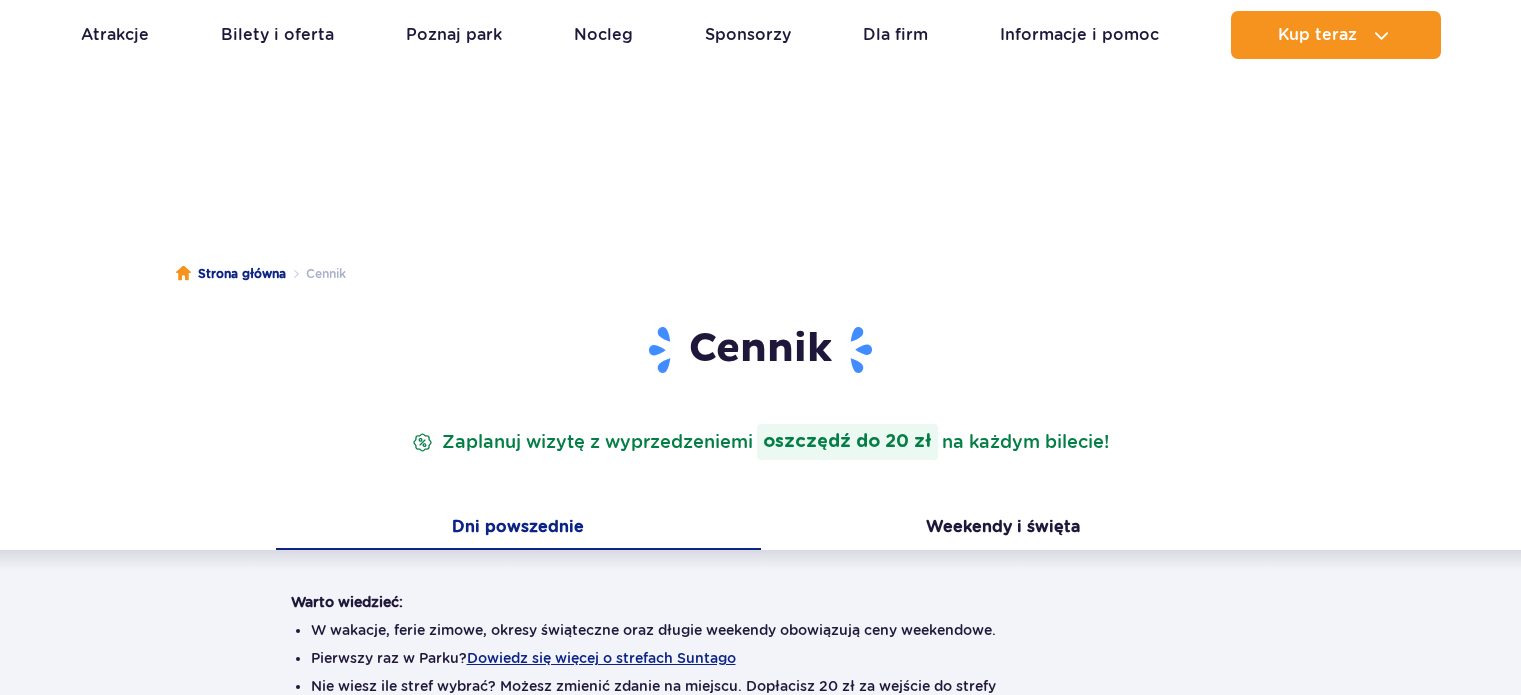 scroll, scrollTop: 300, scrollLeft: 0, axis: vertical 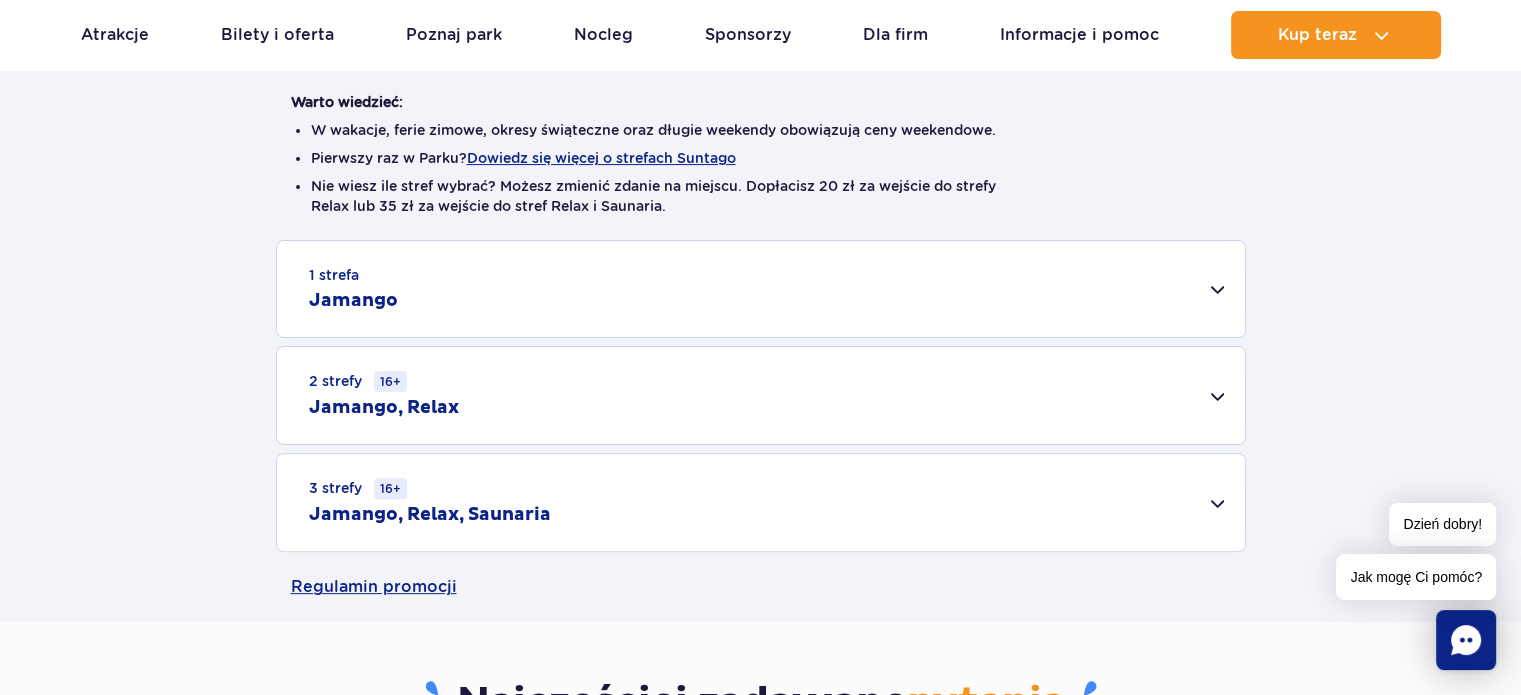 click on "1 strefa
Jamango" at bounding box center [761, 289] 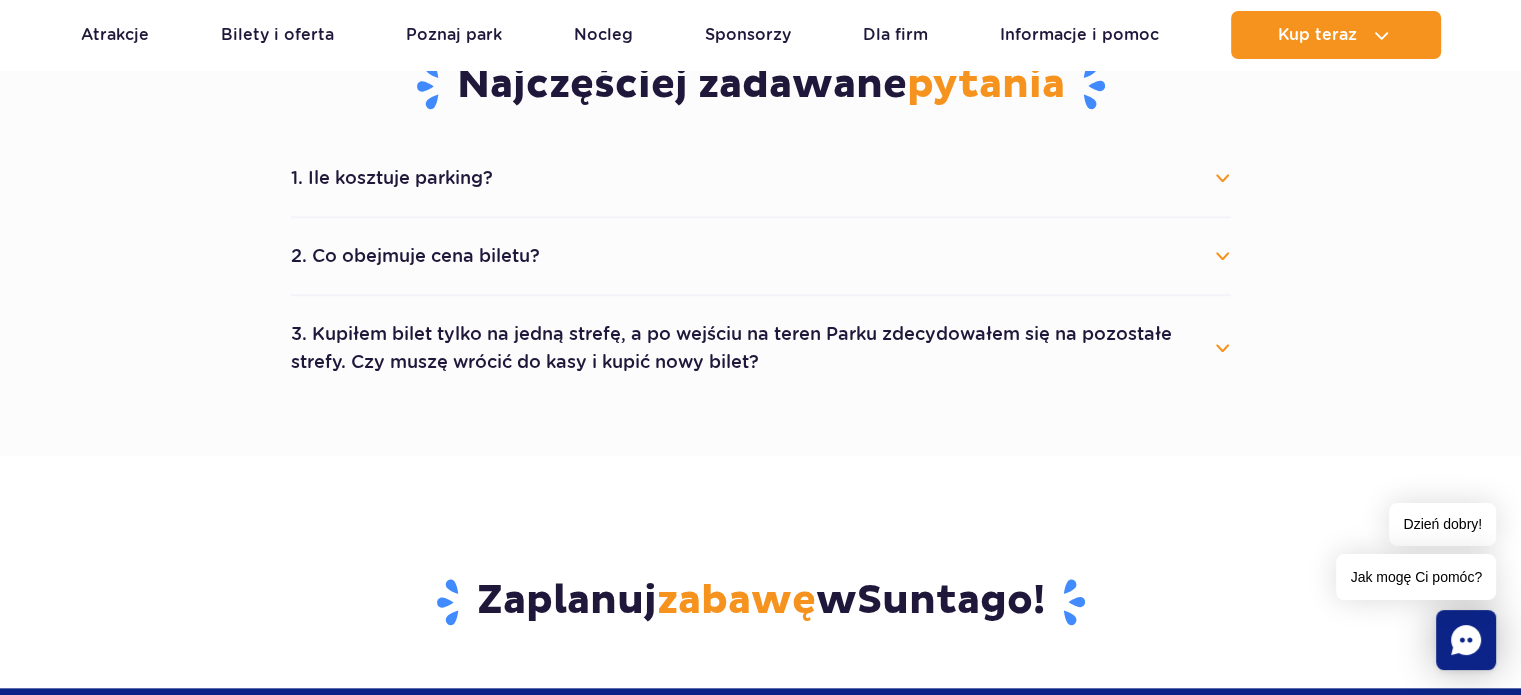 scroll, scrollTop: 2100, scrollLeft: 0, axis: vertical 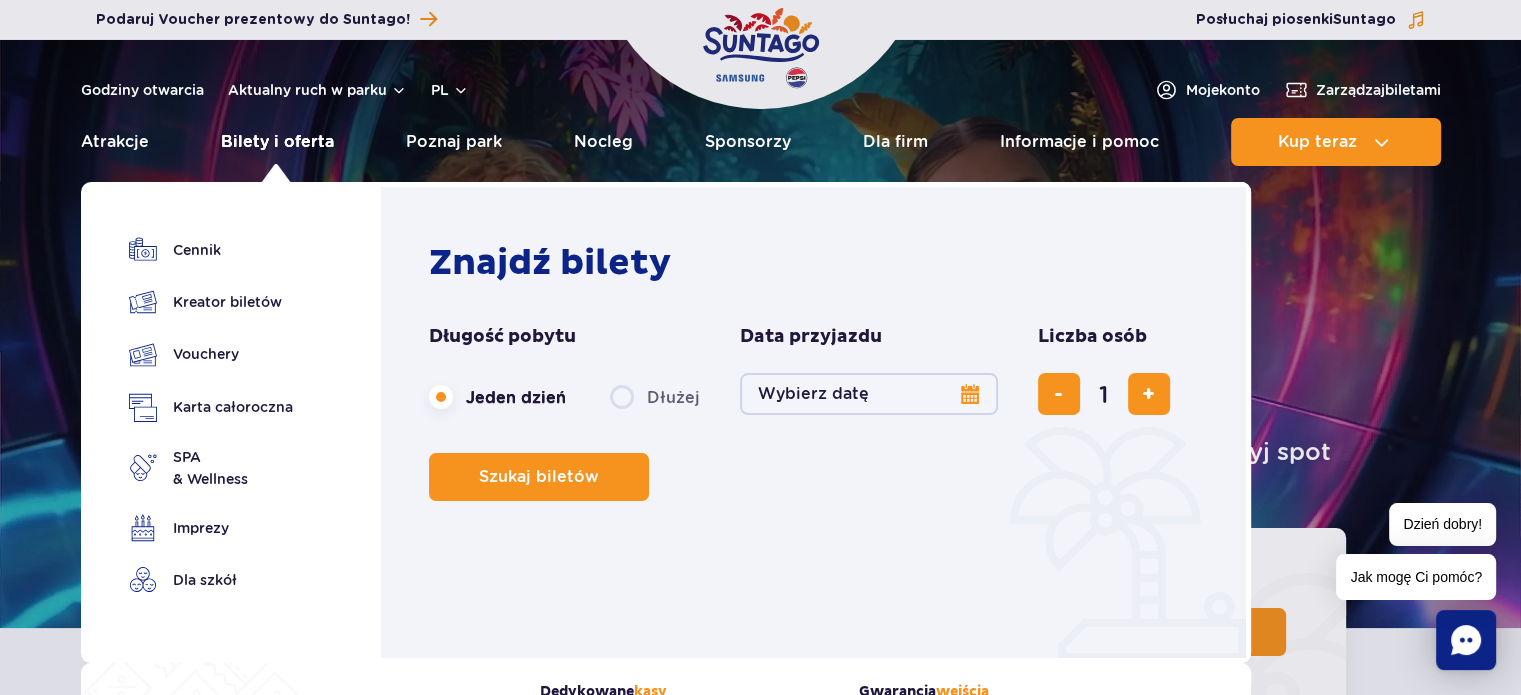 click on "Bilety i oferta" at bounding box center [277, 142] 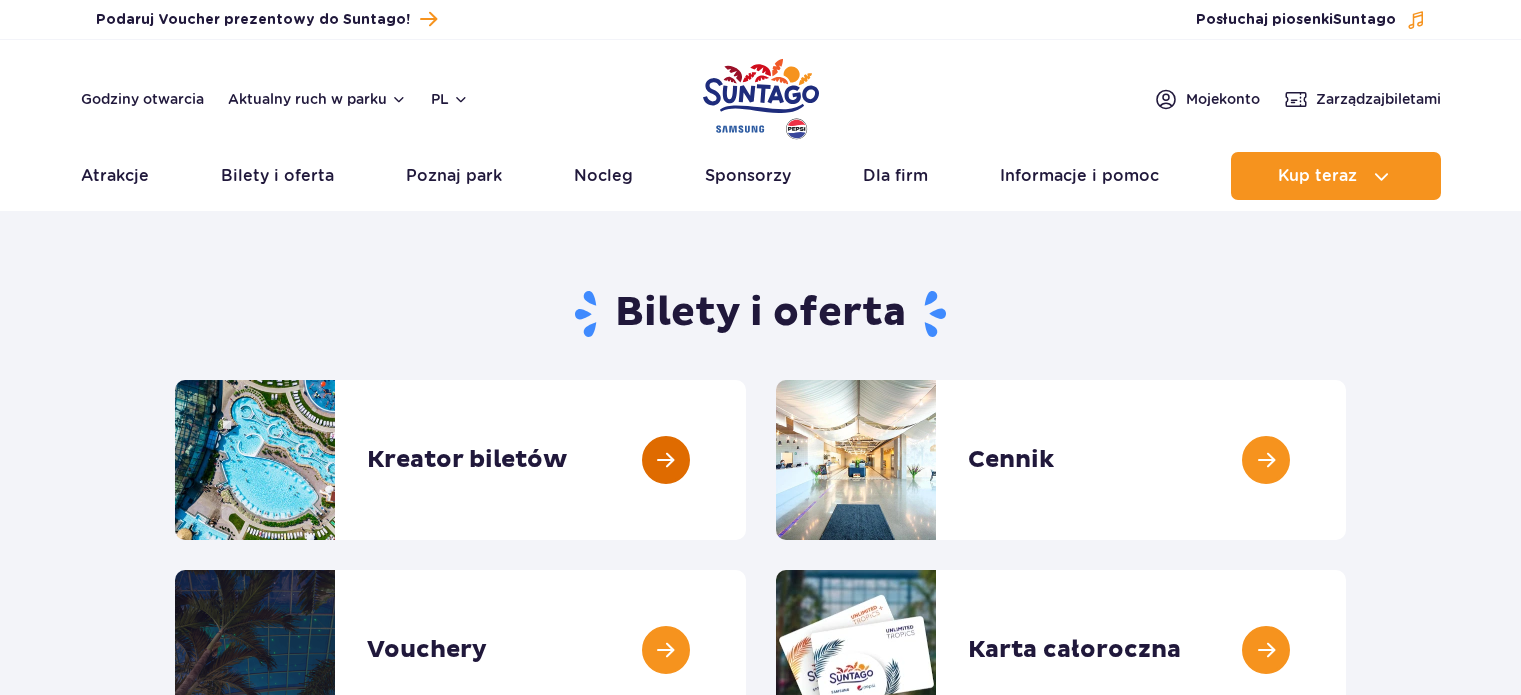 scroll, scrollTop: 13, scrollLeft: 0, axis: vertical 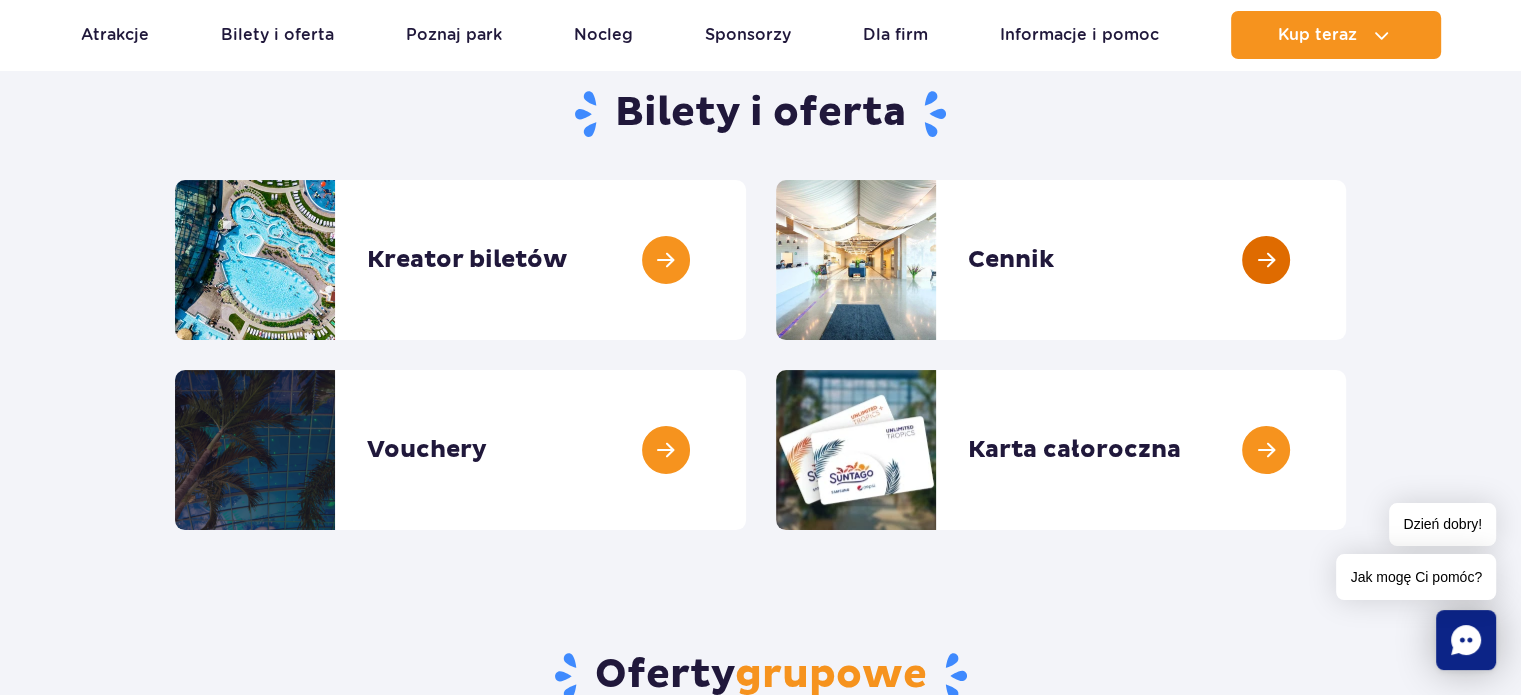 click at bounding box center (1346, 260) 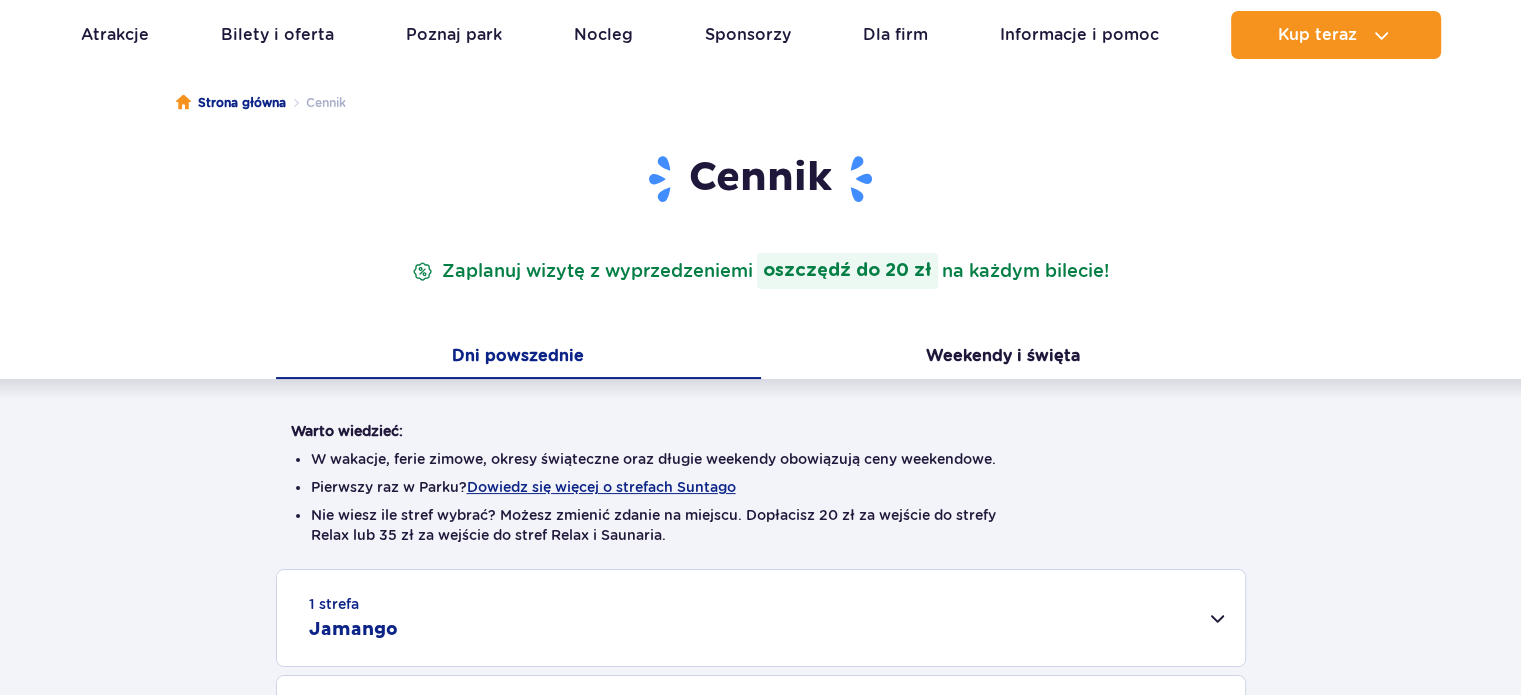 scroll, scrollTop: 0, scrollLeft: 0, axis: both 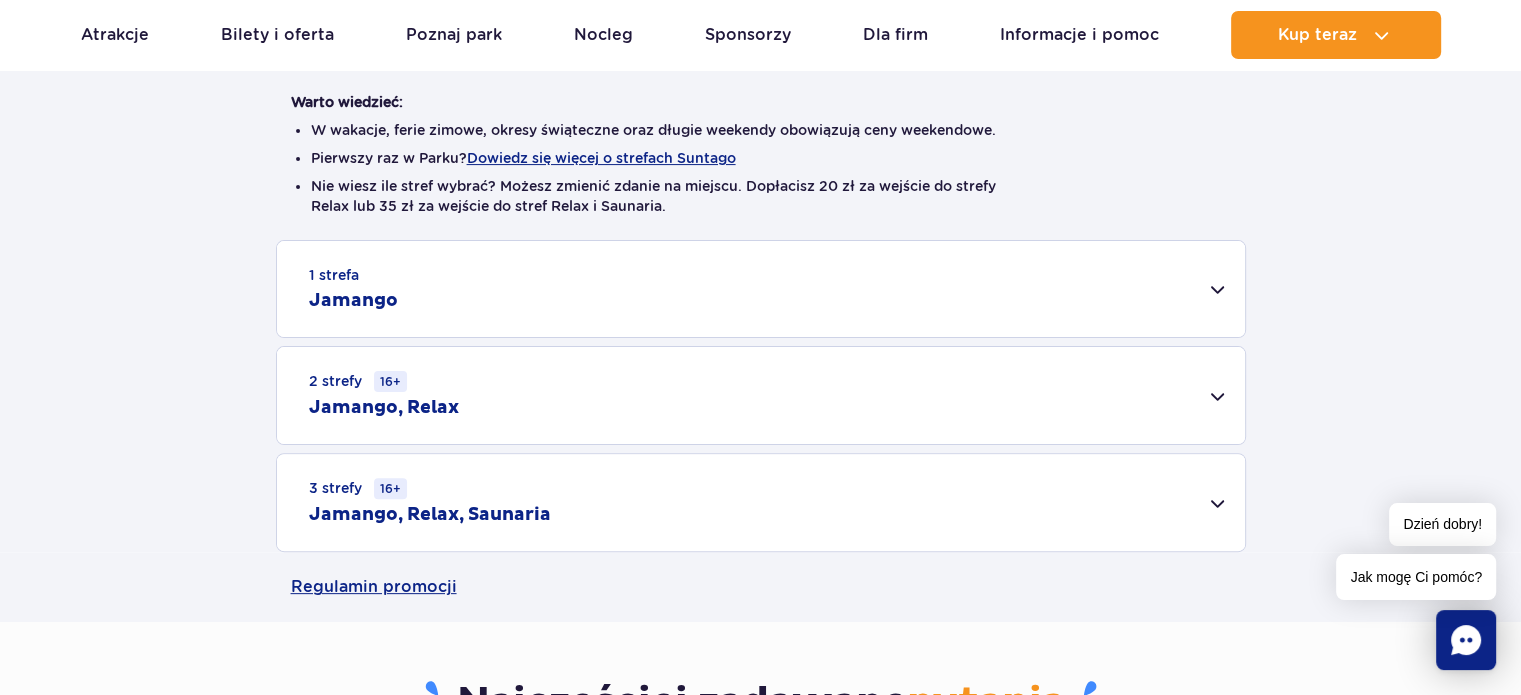 click on "2 strefy  16+
Jamango, Relax" at bounding box center [761, 395] 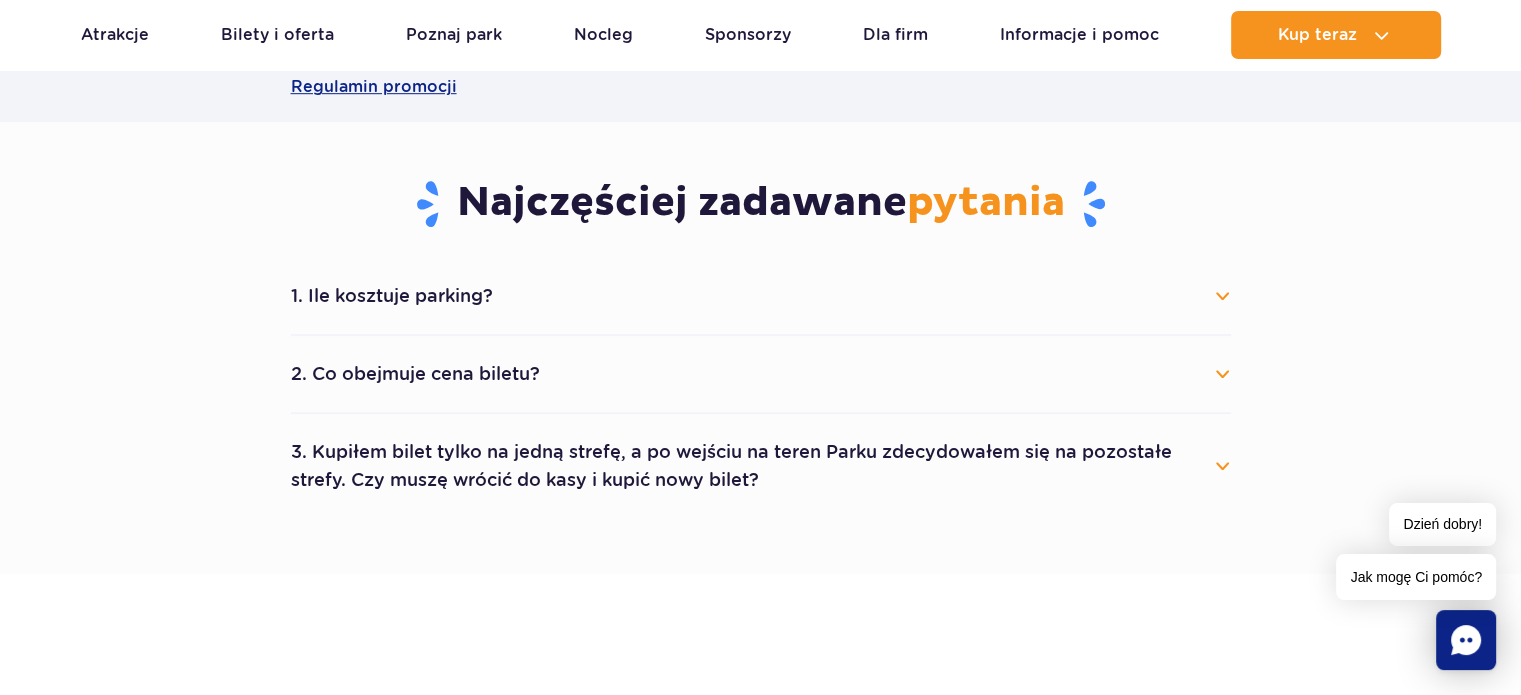 scroll, scrollTop: 1300, scrollLeft: 0, axis: vertical 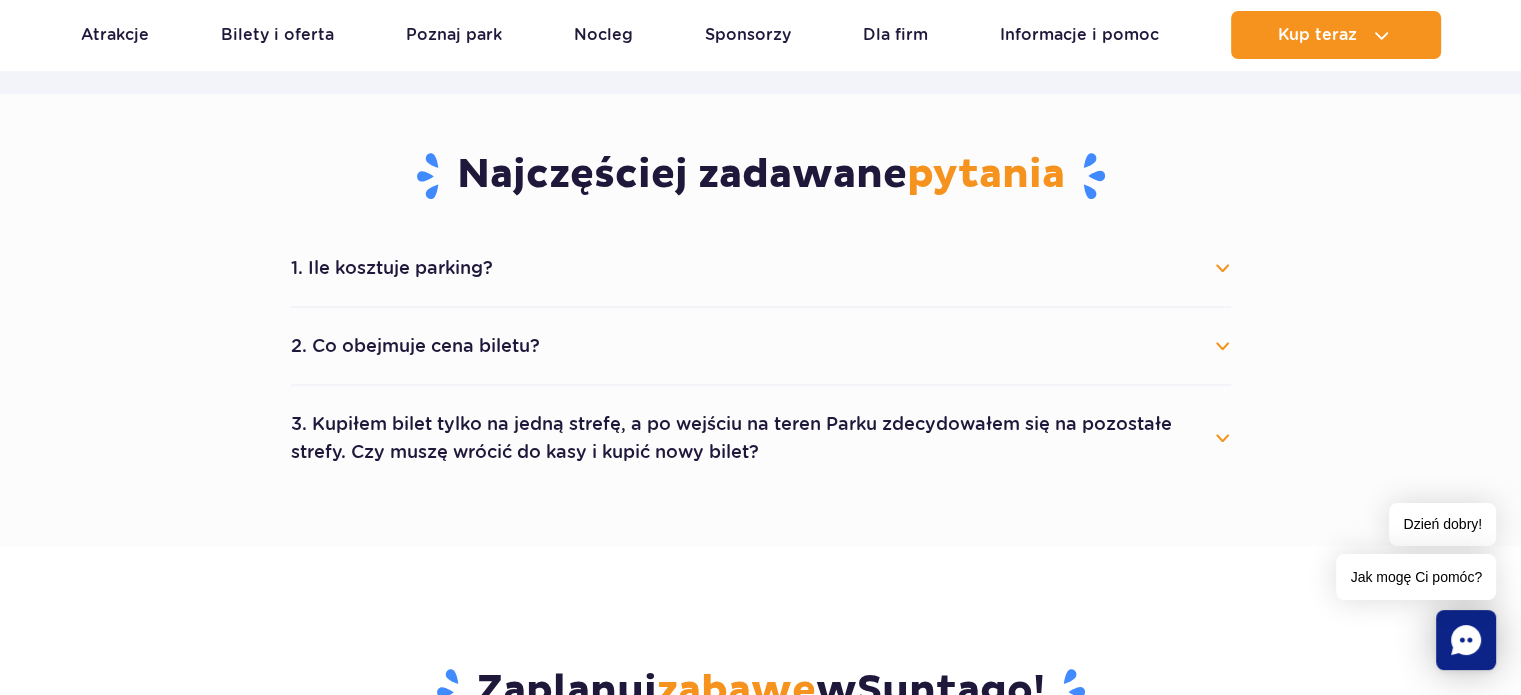 click on "2. Co obejmuje cena biletu?" at bounding box center [761, 346] 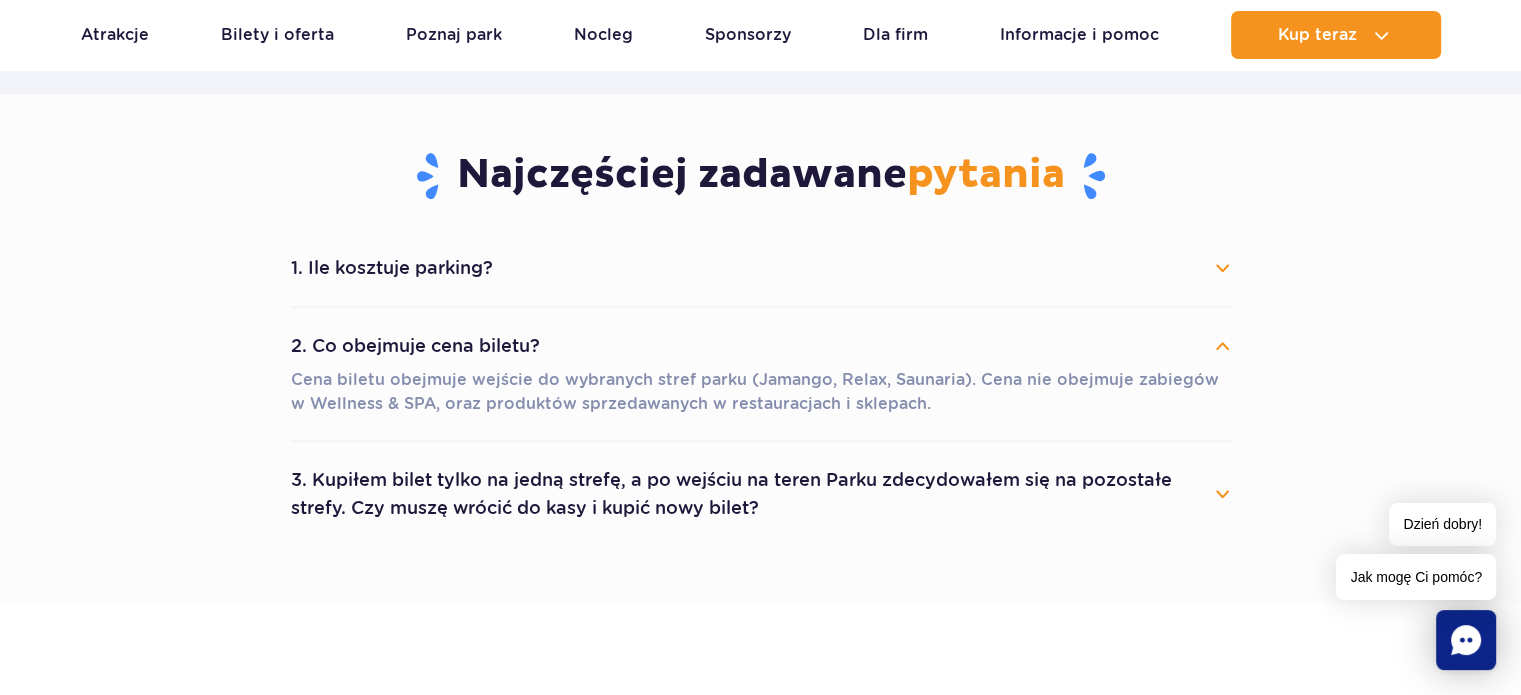 click on "2. Co obejmuje cena biletu?" at bounding box center [761, 346] 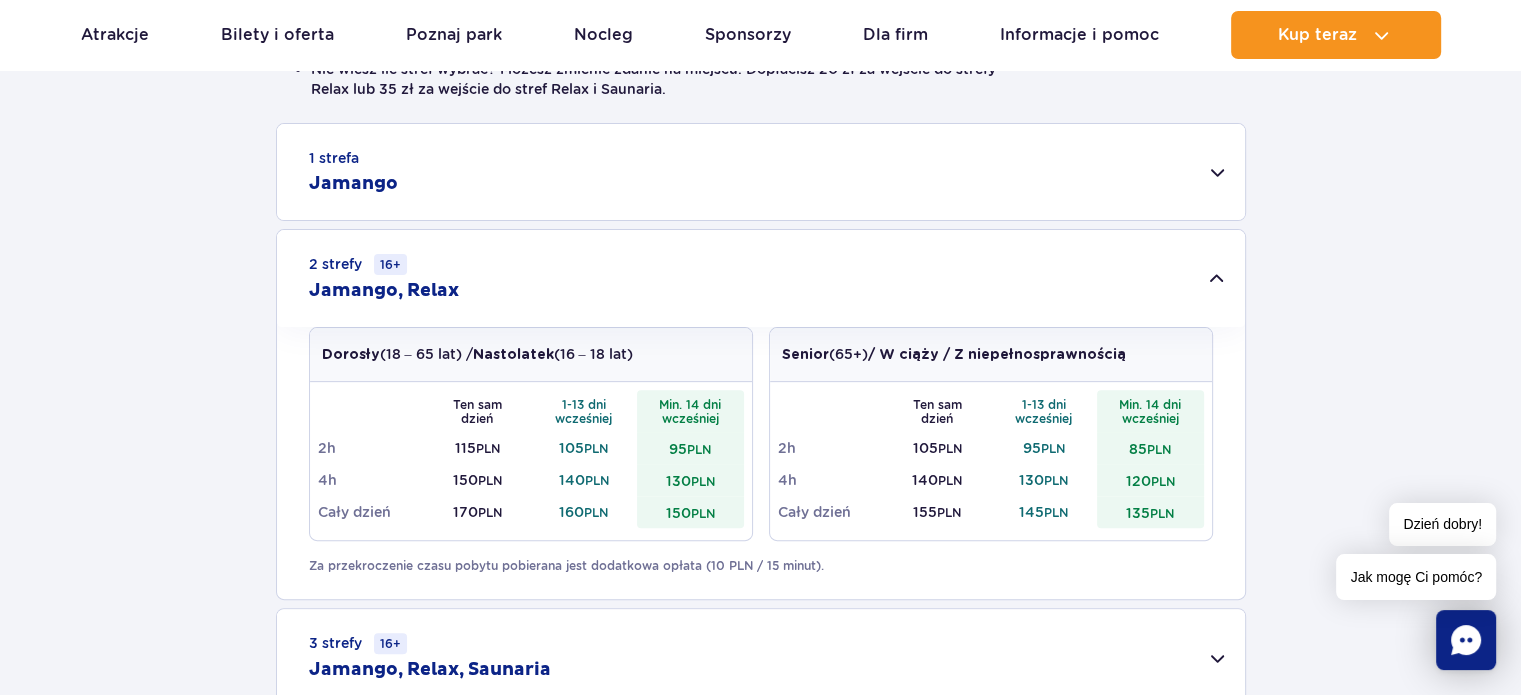 scroll, scrollTop: 500, scrollLeft: 0, axis: vertical 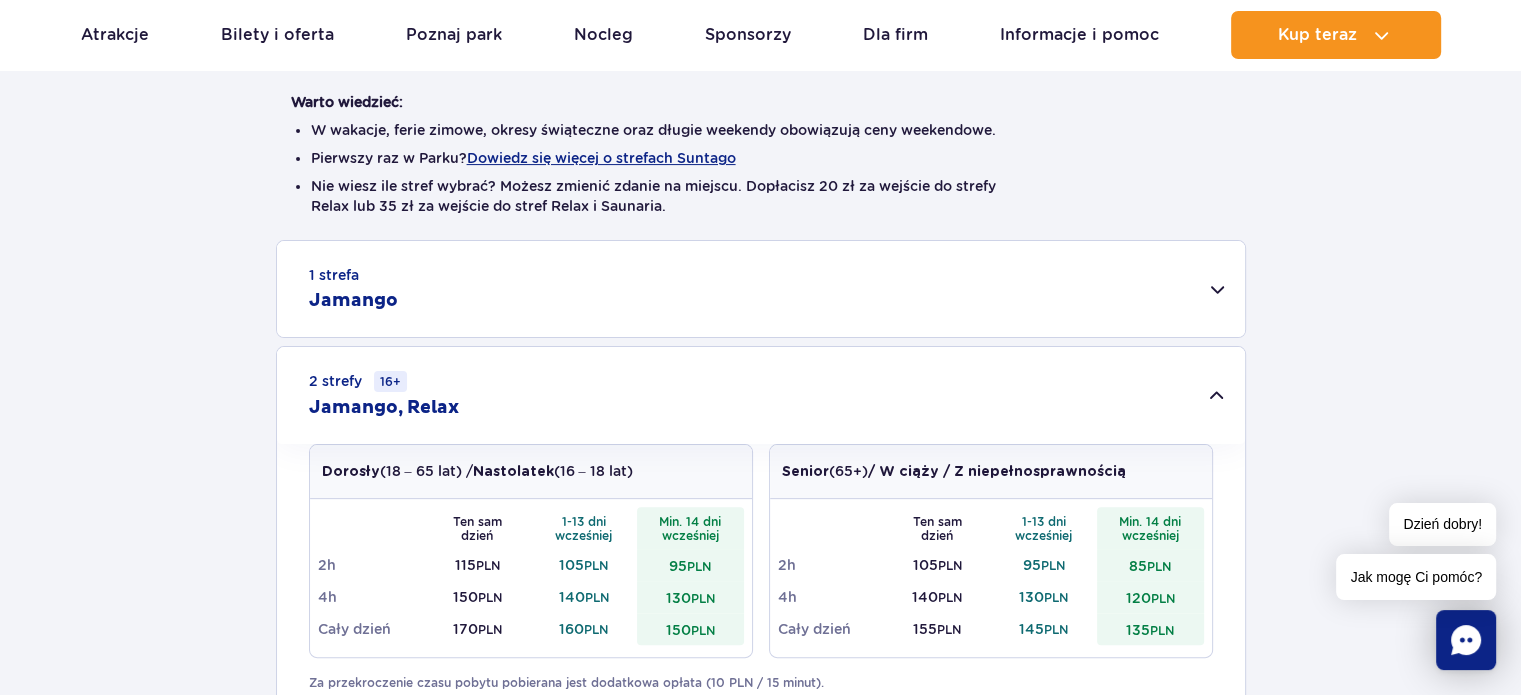 click on "1 strefa
Jamango" at bounding box center (761, 289) 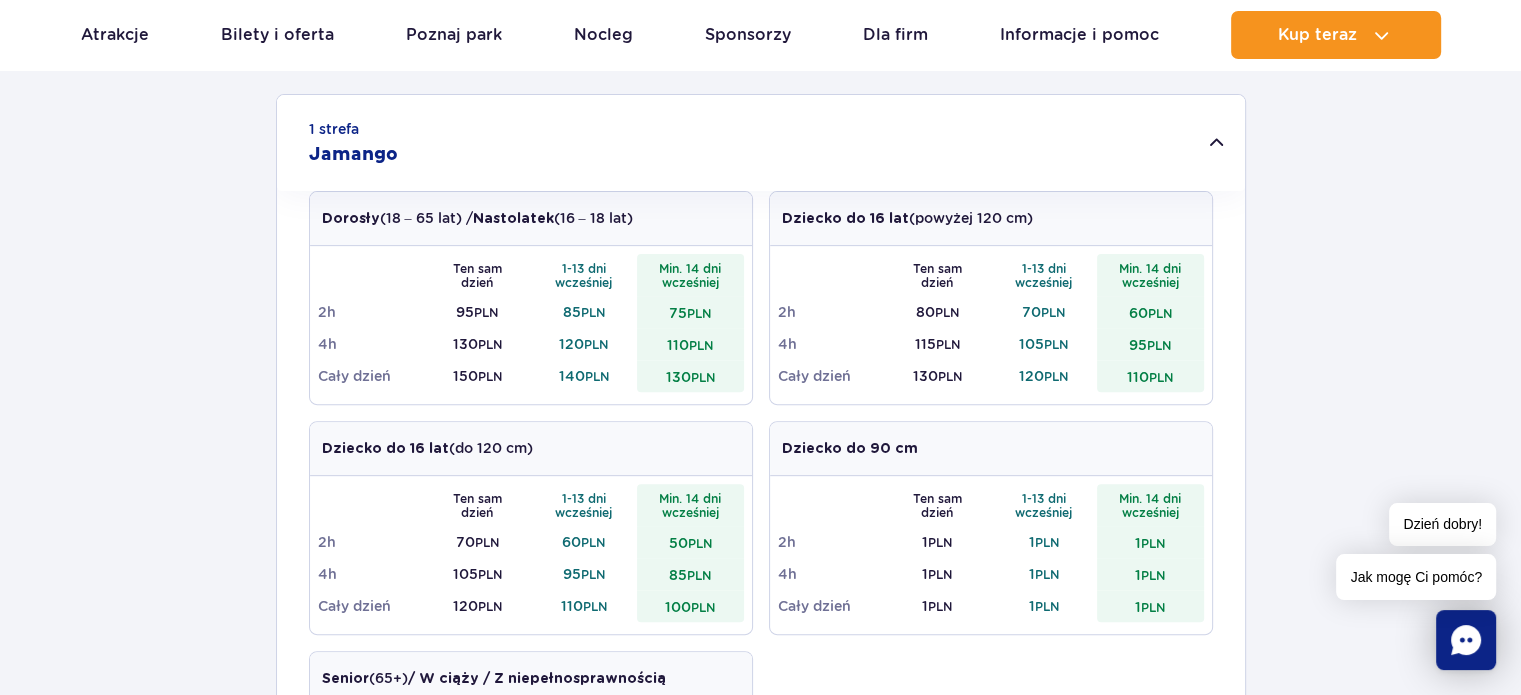 scroll, scrollTop: 600, scrollLeft: 0, axis: vertical 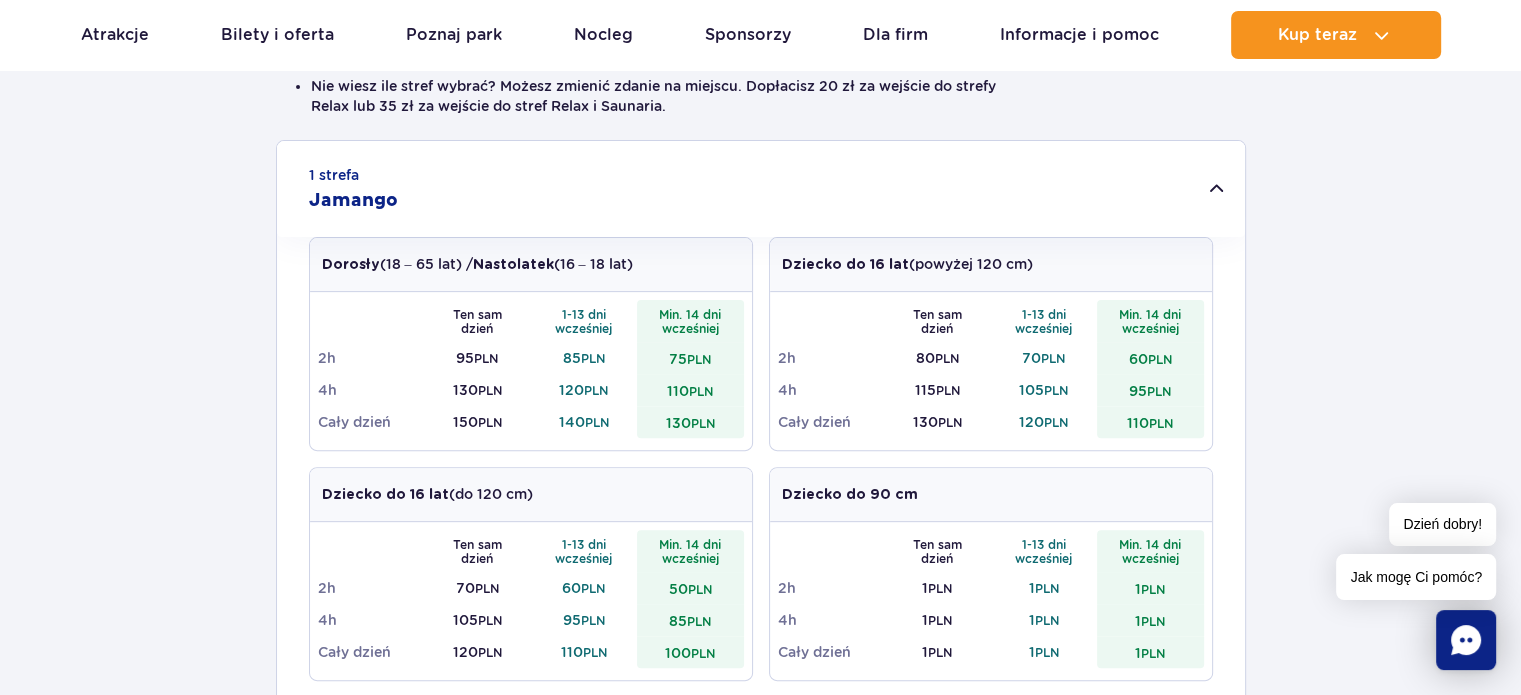 click on "1 strefa
Jamango" at bounding box center (761, 189) 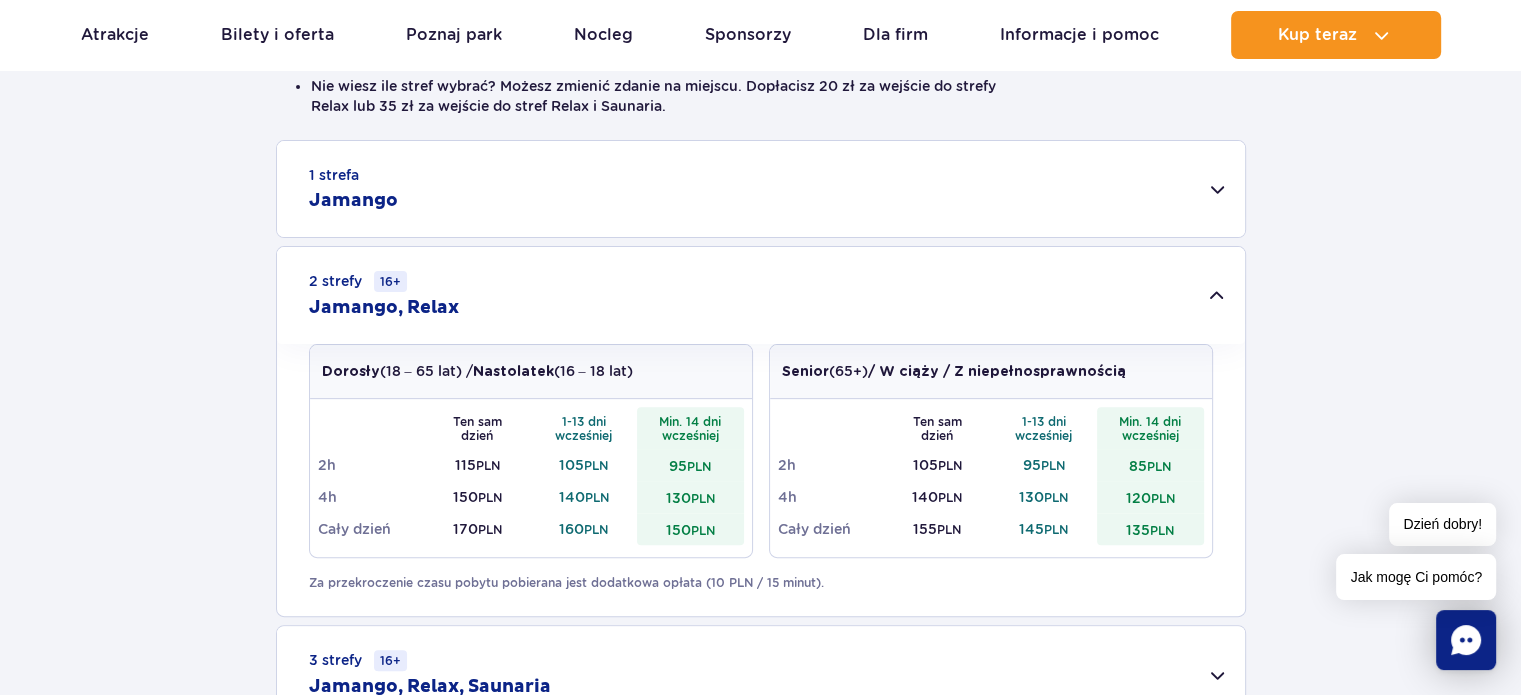 click on "Jamango, Relax" at bounding box center (384, 308) 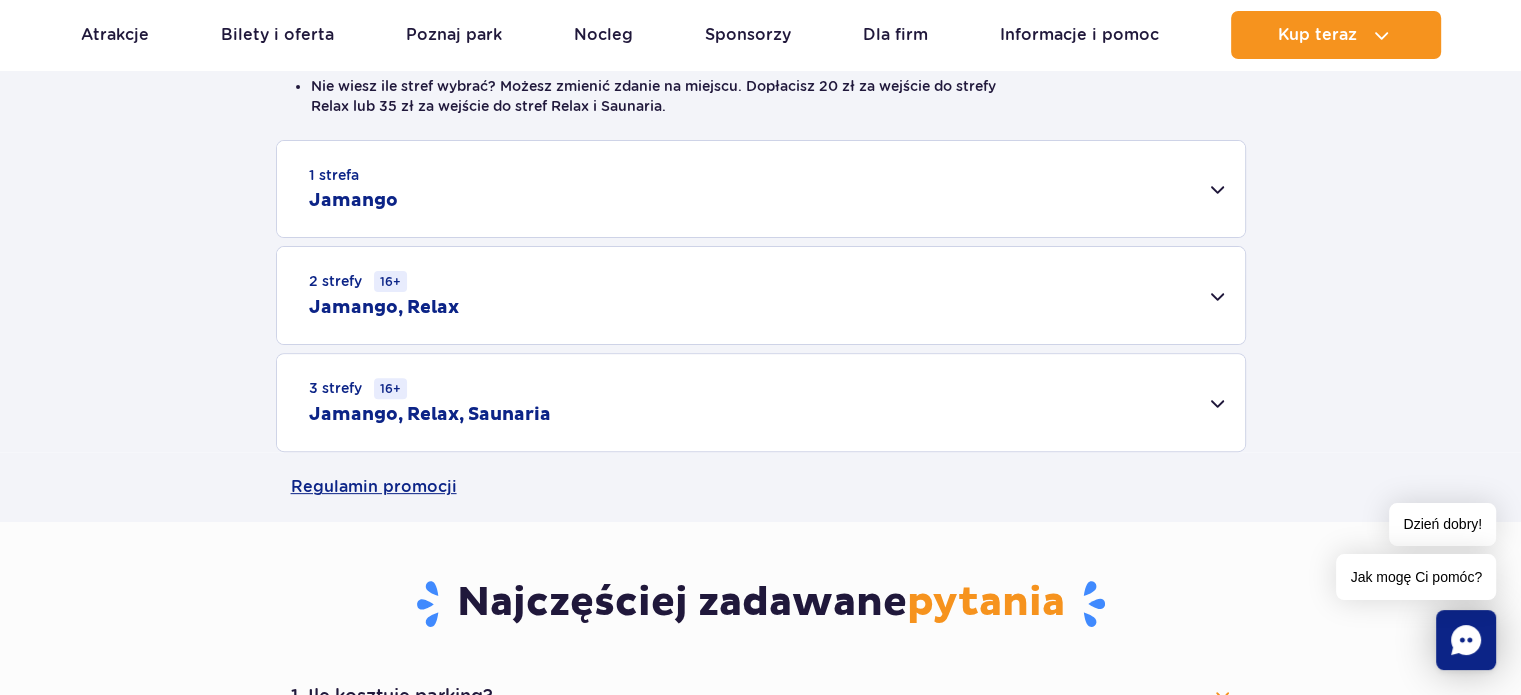click on "2 strefy  16+
Jamango, Relax" at bounding box center [761, 295] 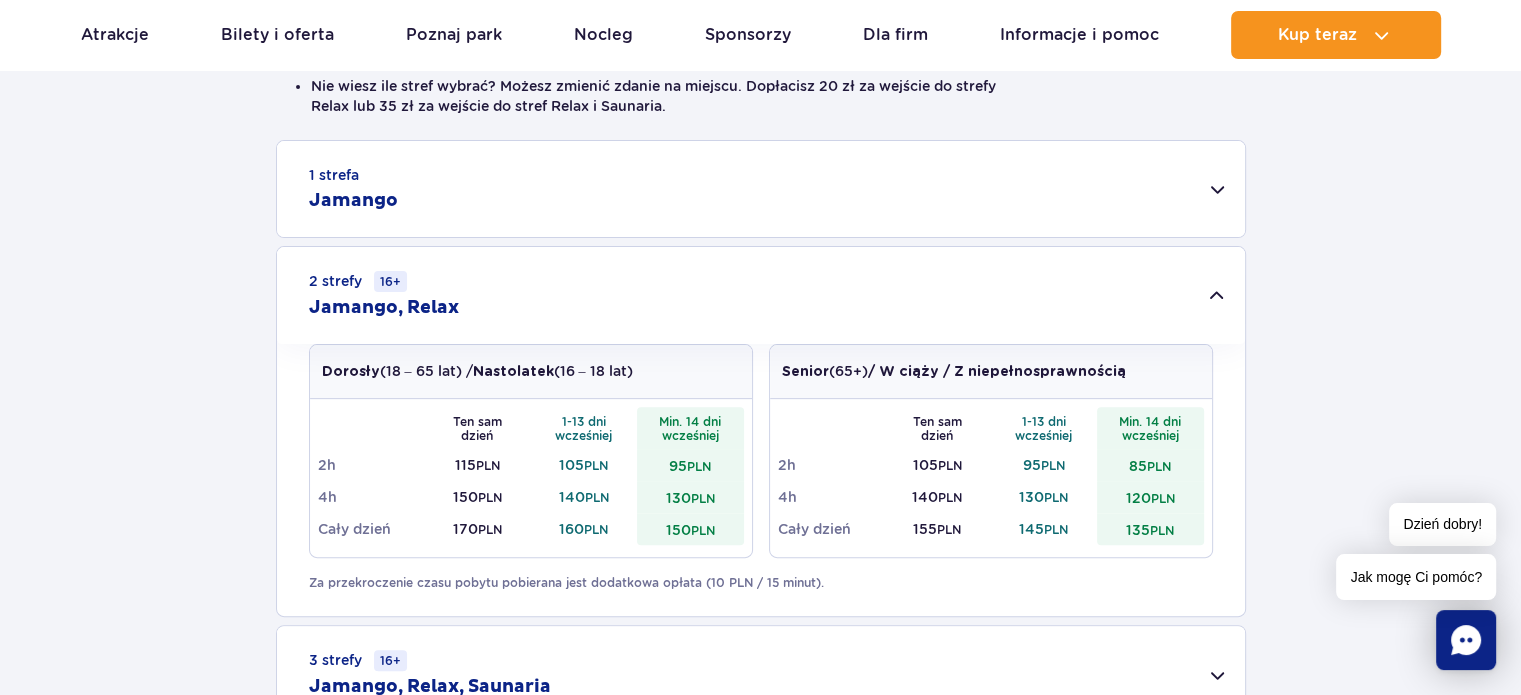 click on "1 strefa
Jamango" at bounding box center [761, 189] 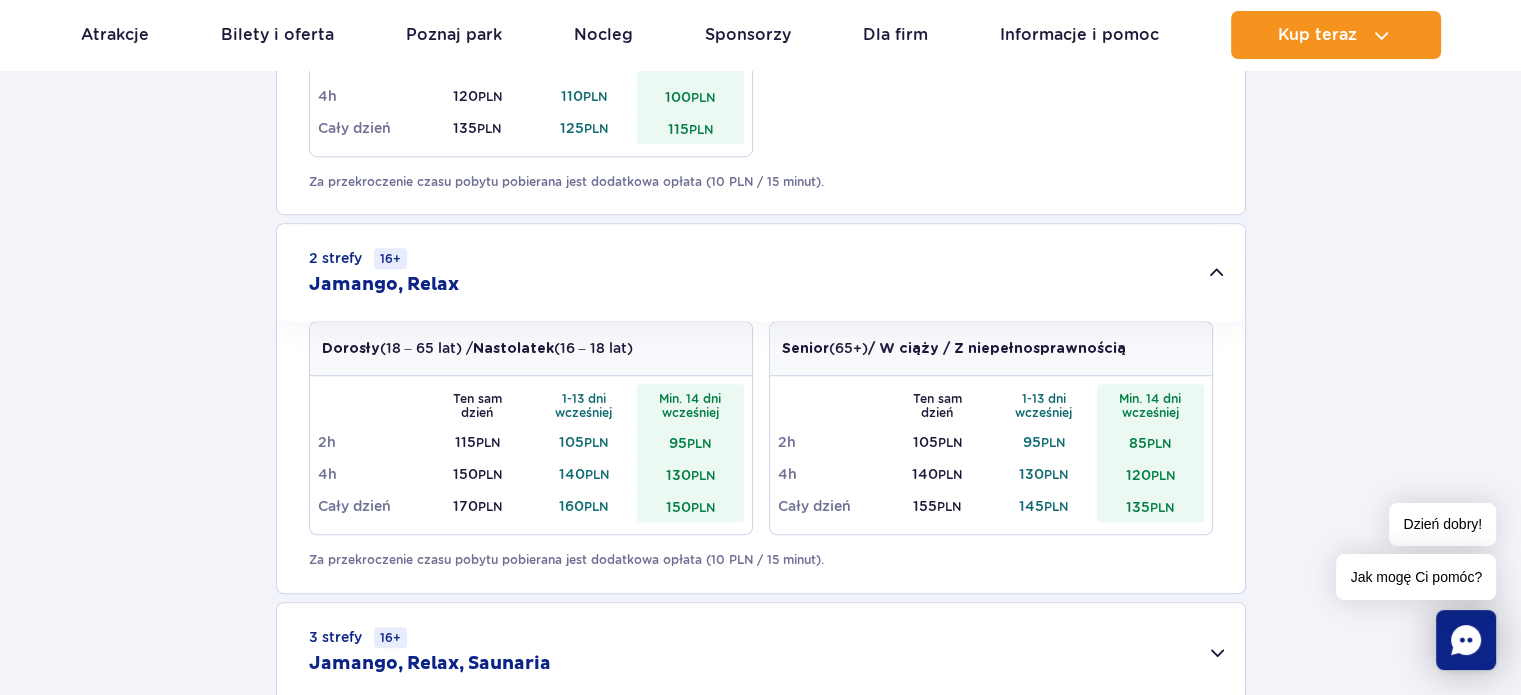 scroll, scrollTop: 1400, scrollLeft: 0, axis: vertical 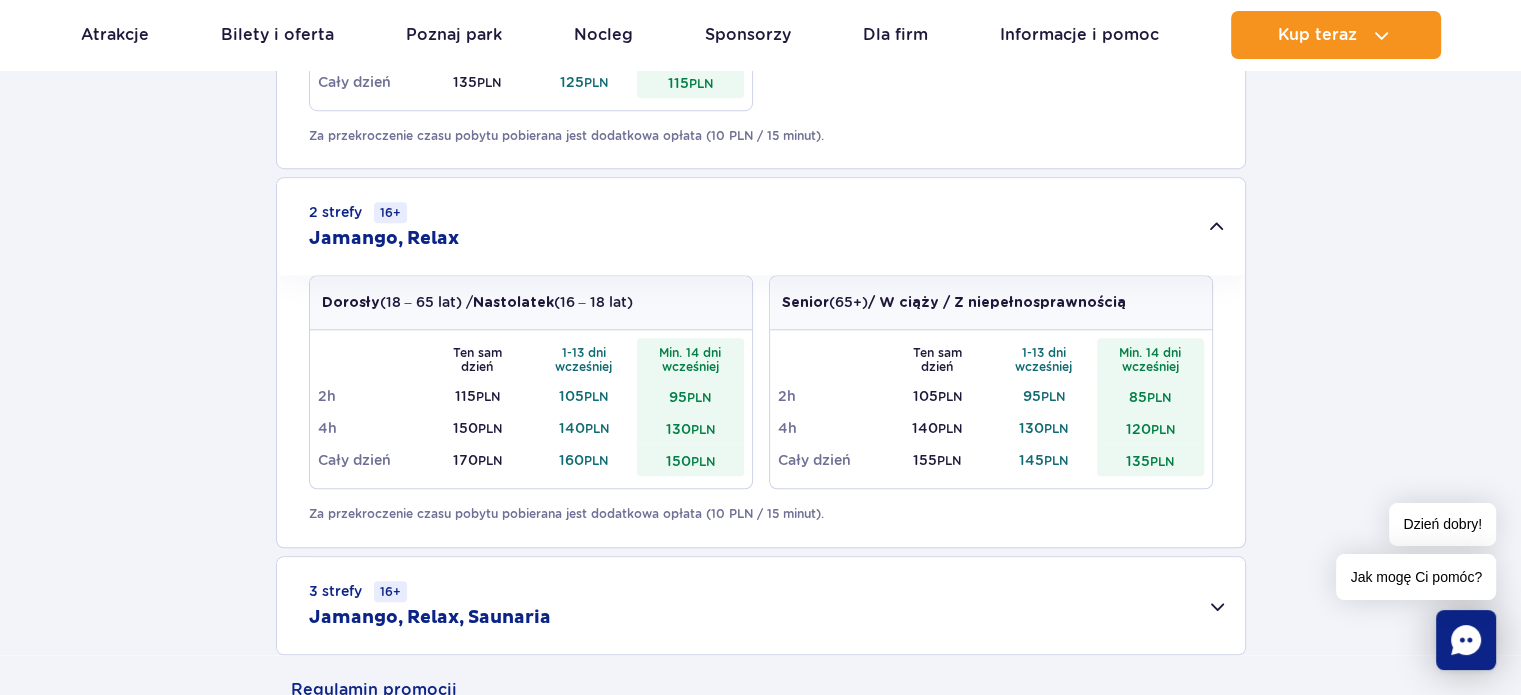 click on "2 strefy  16+
Jamango, Relax" at bounding box center (761, 226) 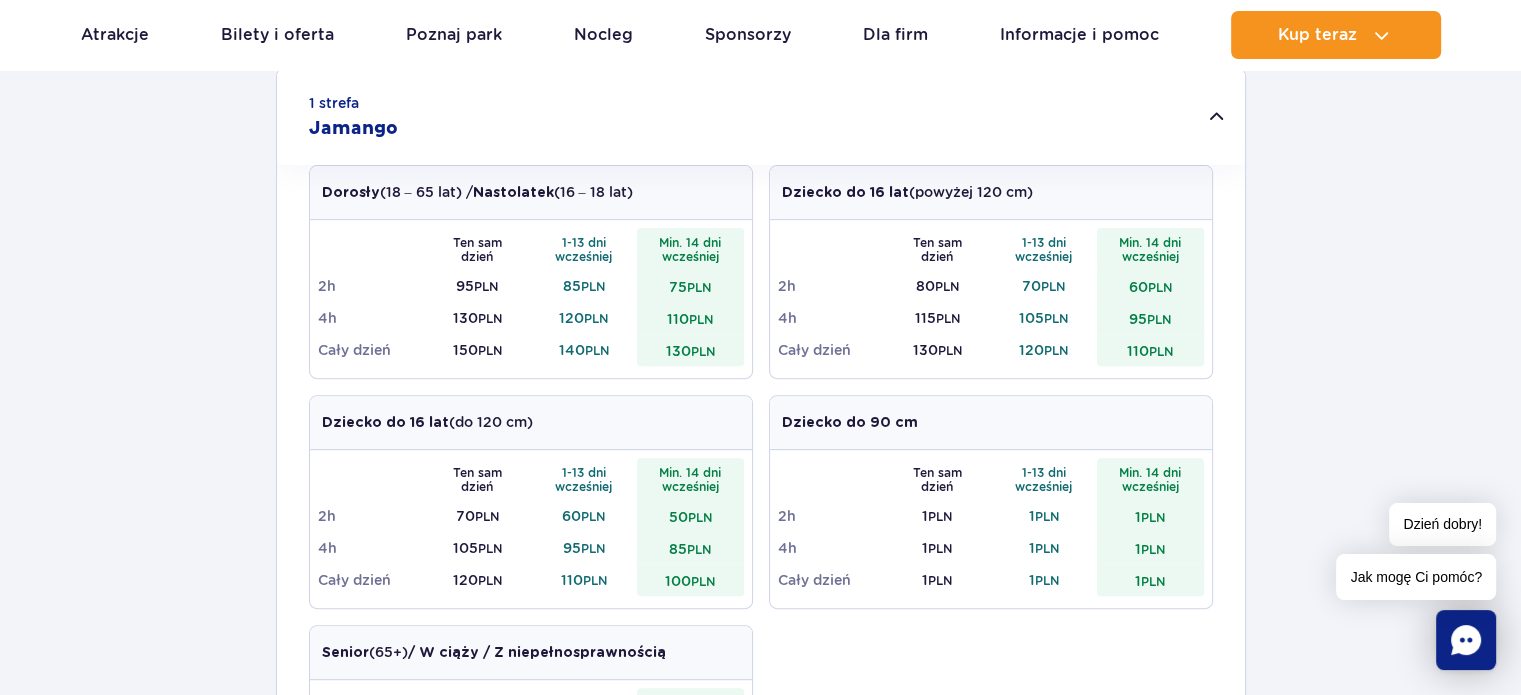 scroll, scrollTop: 500, scrollLeft: 0, axis: vertical 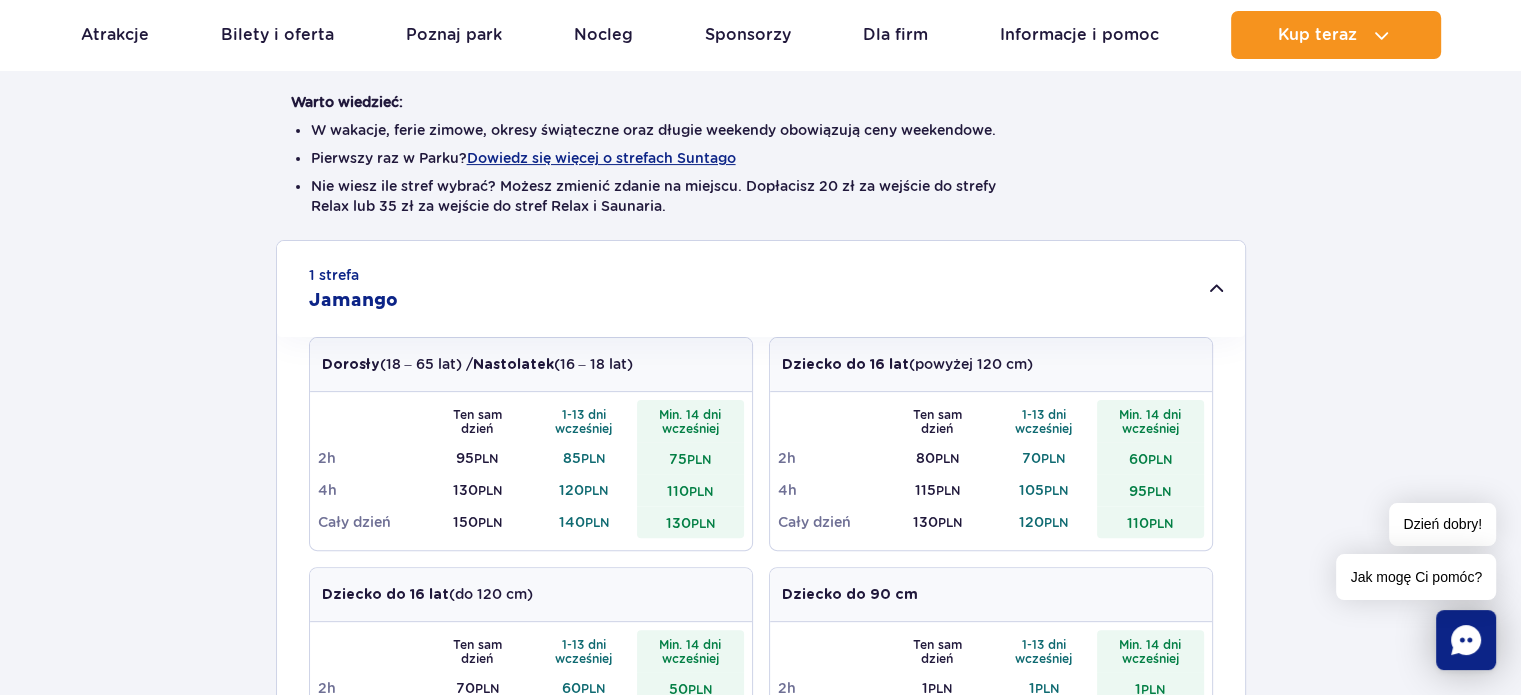 click on "1 strefa
Jamango" at bounding box center (761, 289) 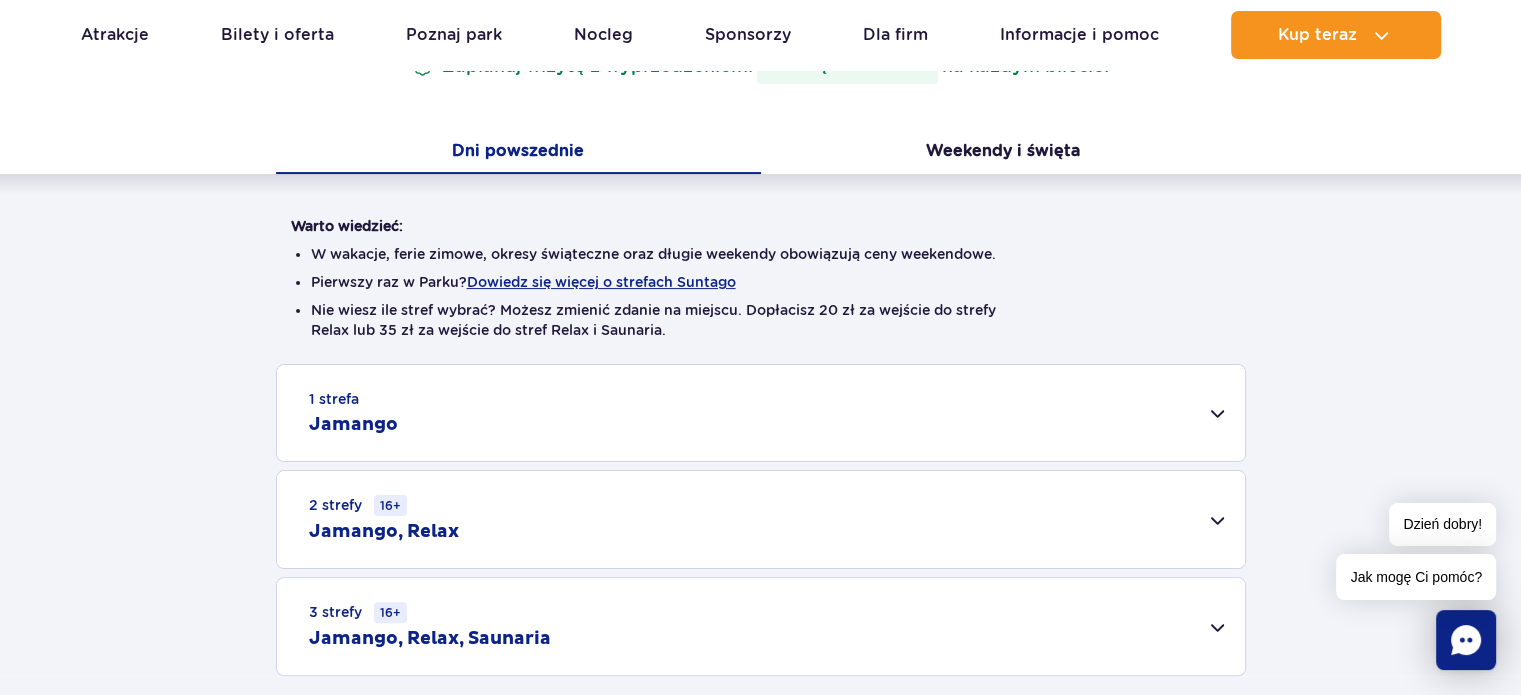 scroll, scrollTop: 400, scrollLeft: 0, axis: vertical 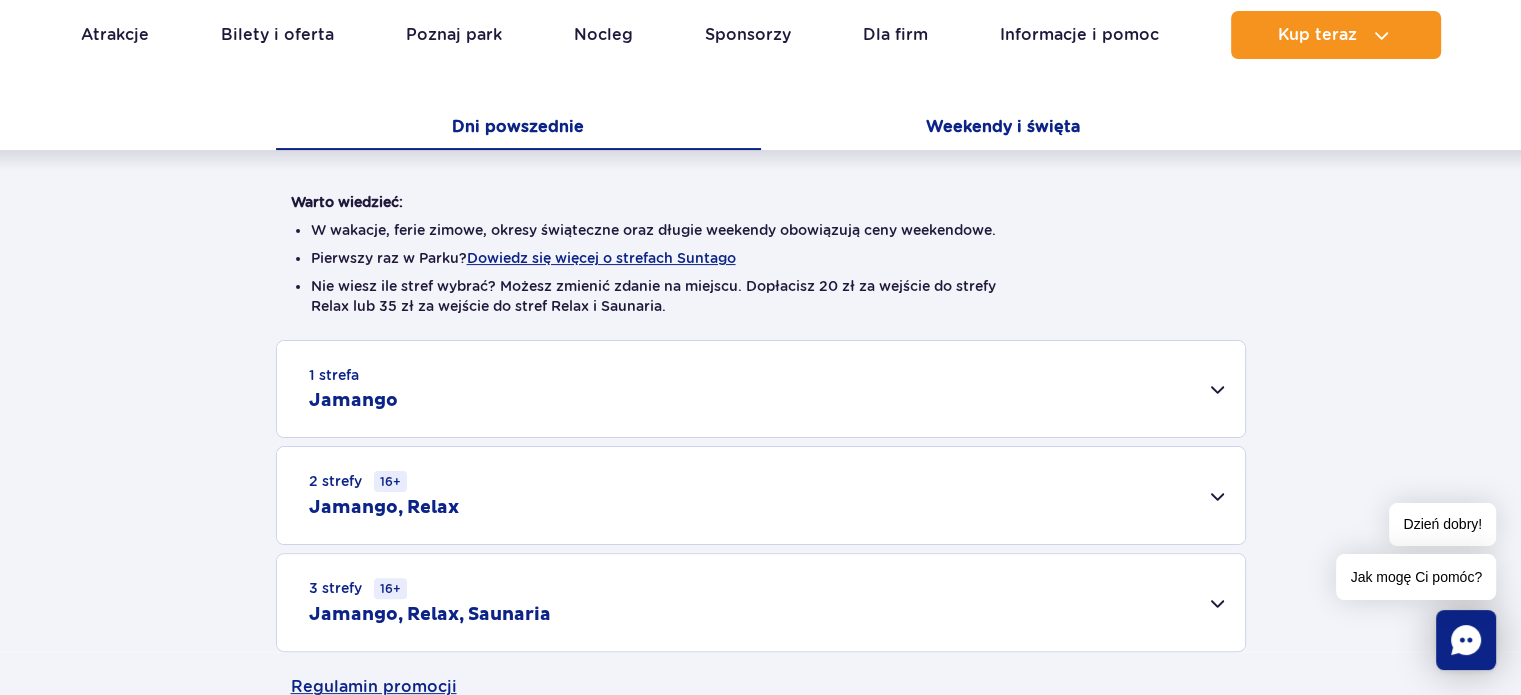 click on "Weekendy i święta" at bounding box center [1003, 129] 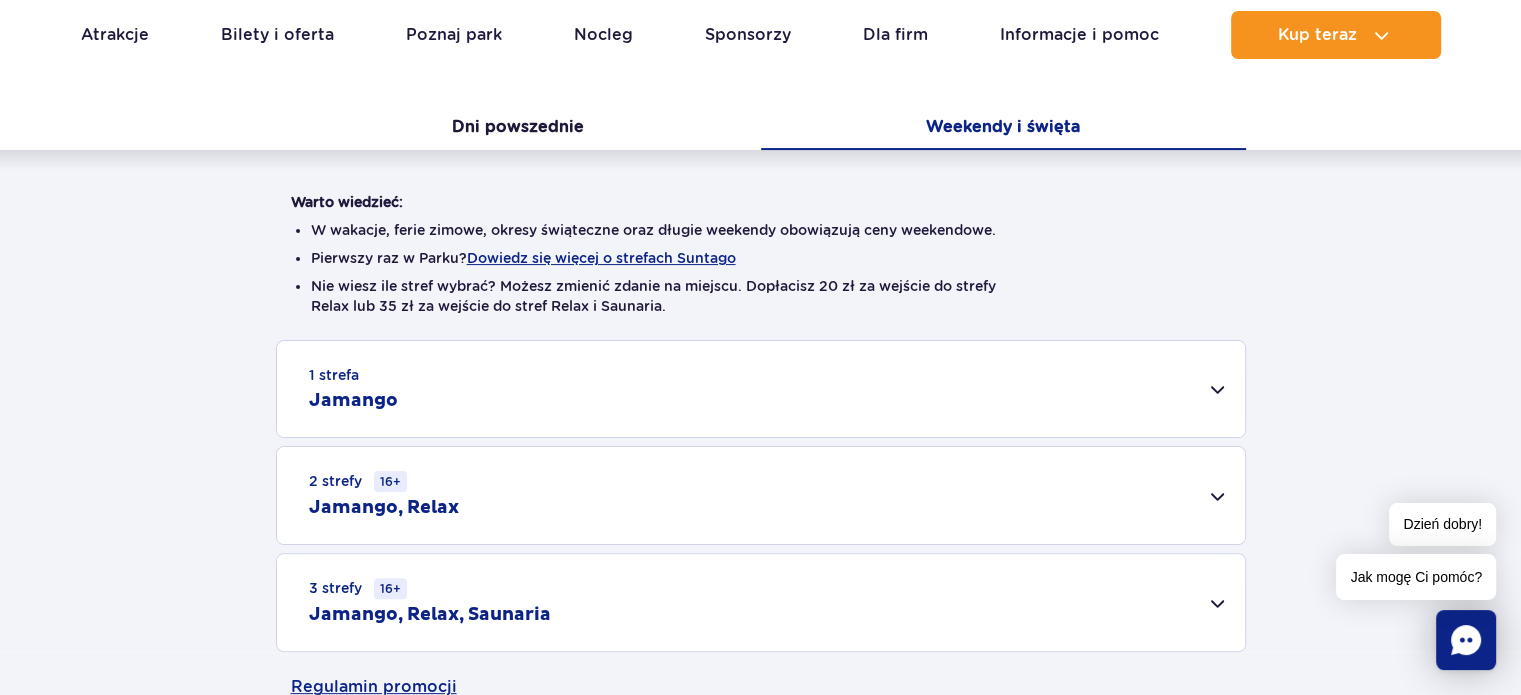 click on "2 strefy  16+
Jamango, Relax" at bounding box center (761, 495) 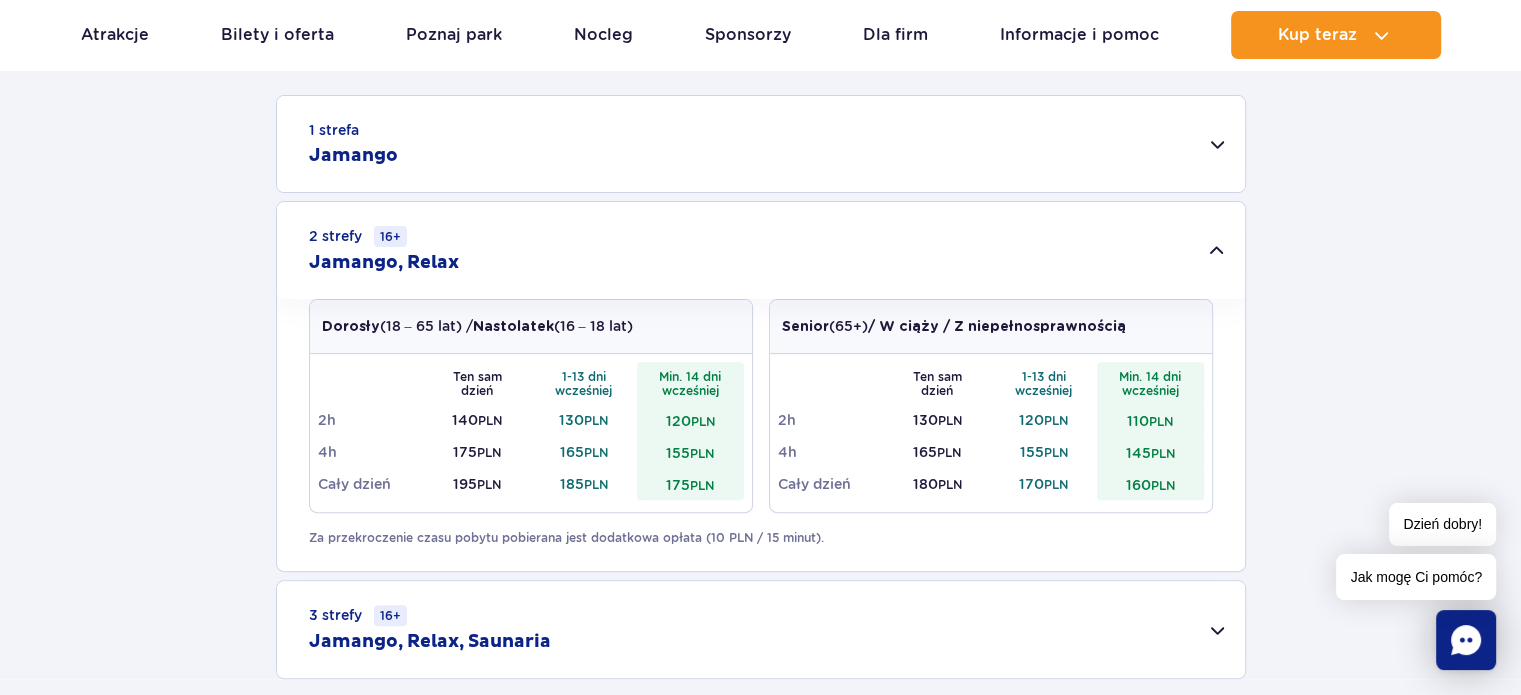 scroll, scrollTop: 600, scrollLeft: 0, axis: vertical 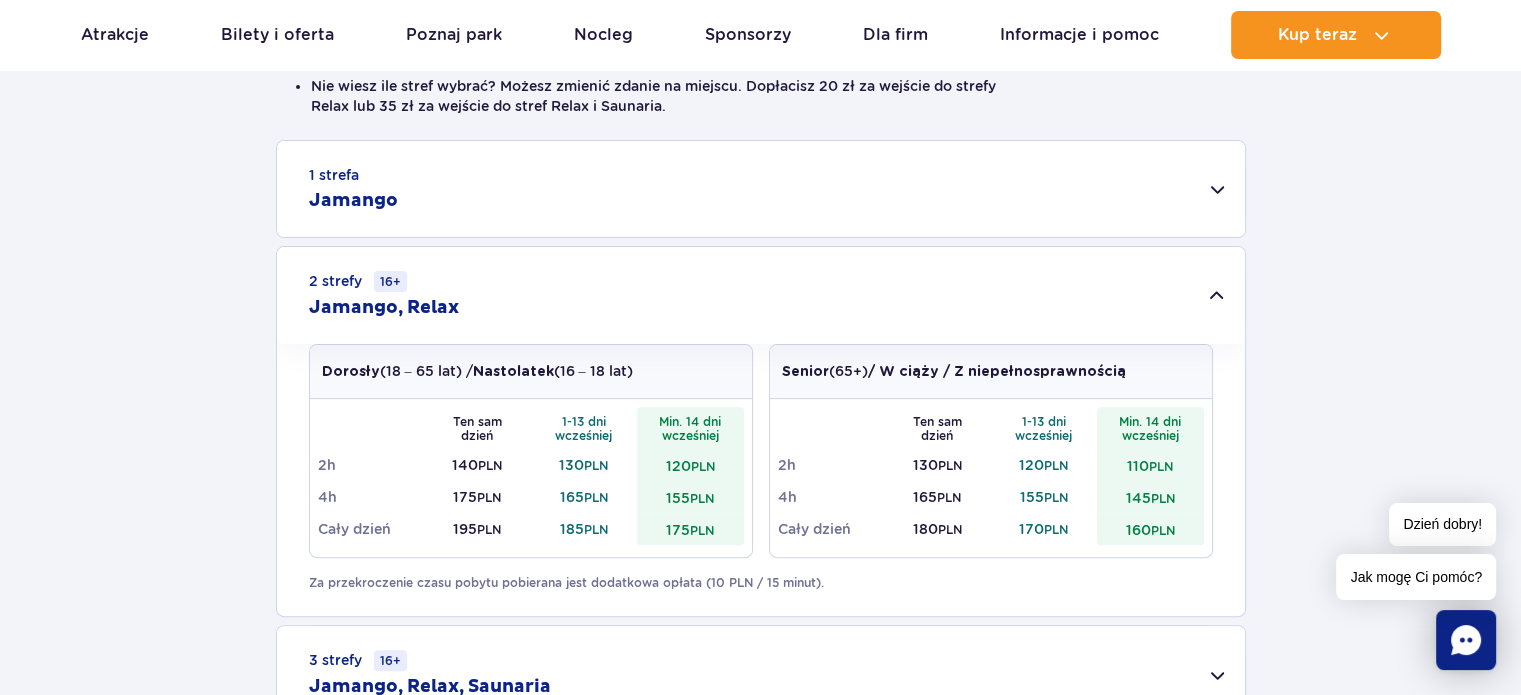click on "2 strefy  16+
Jamango, Relax" at bounding box center [761, 295] 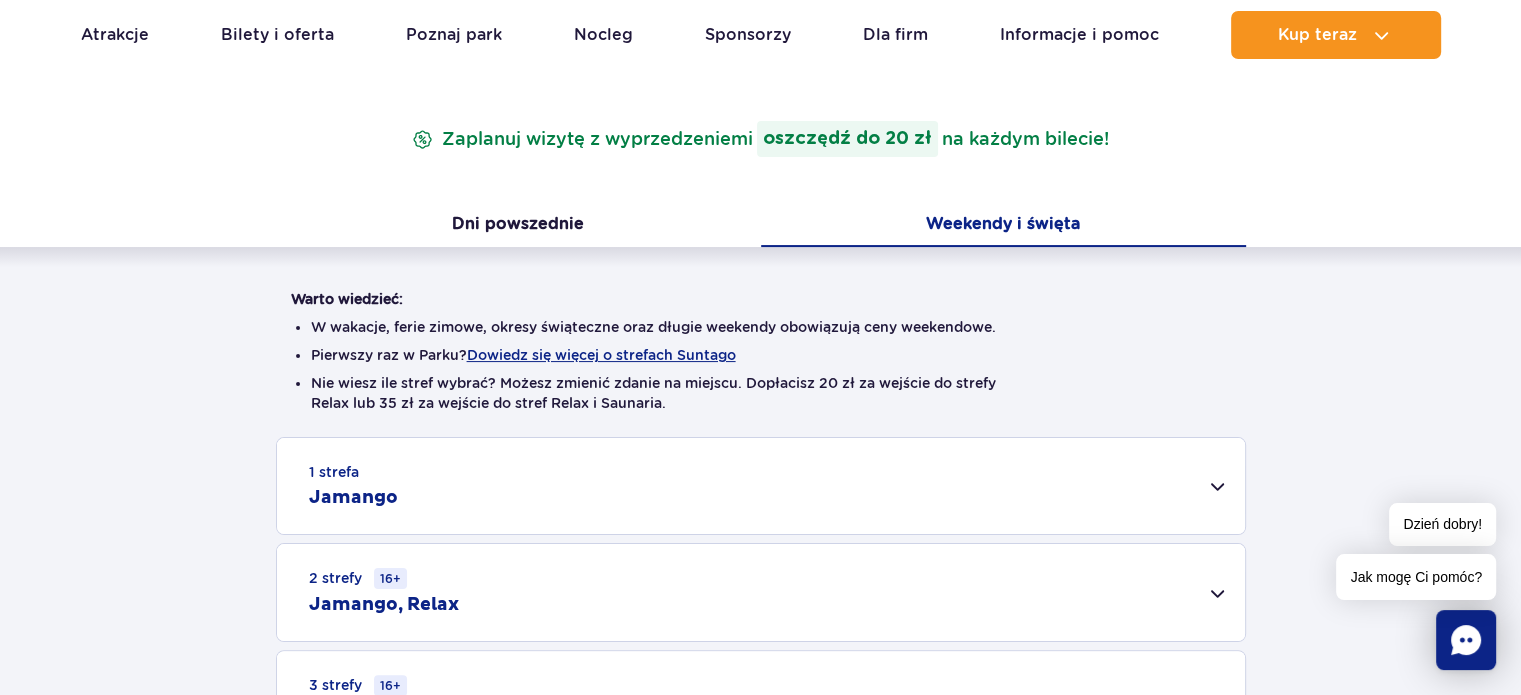 scroll, scrollTop: 300, scrollLeft: 0, axis: vertical 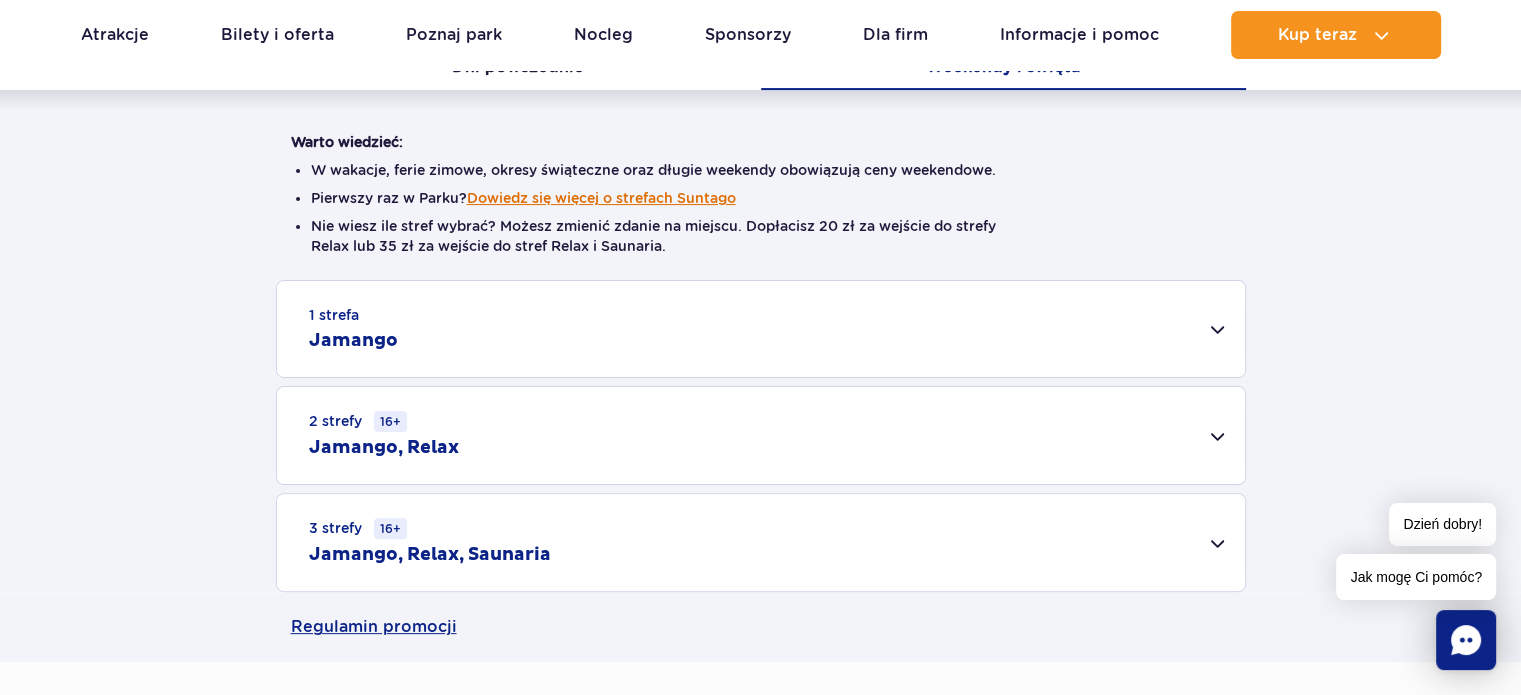 click on "Dowiedz się więcej o strefach Suntago" at bounding box center (601, 198) 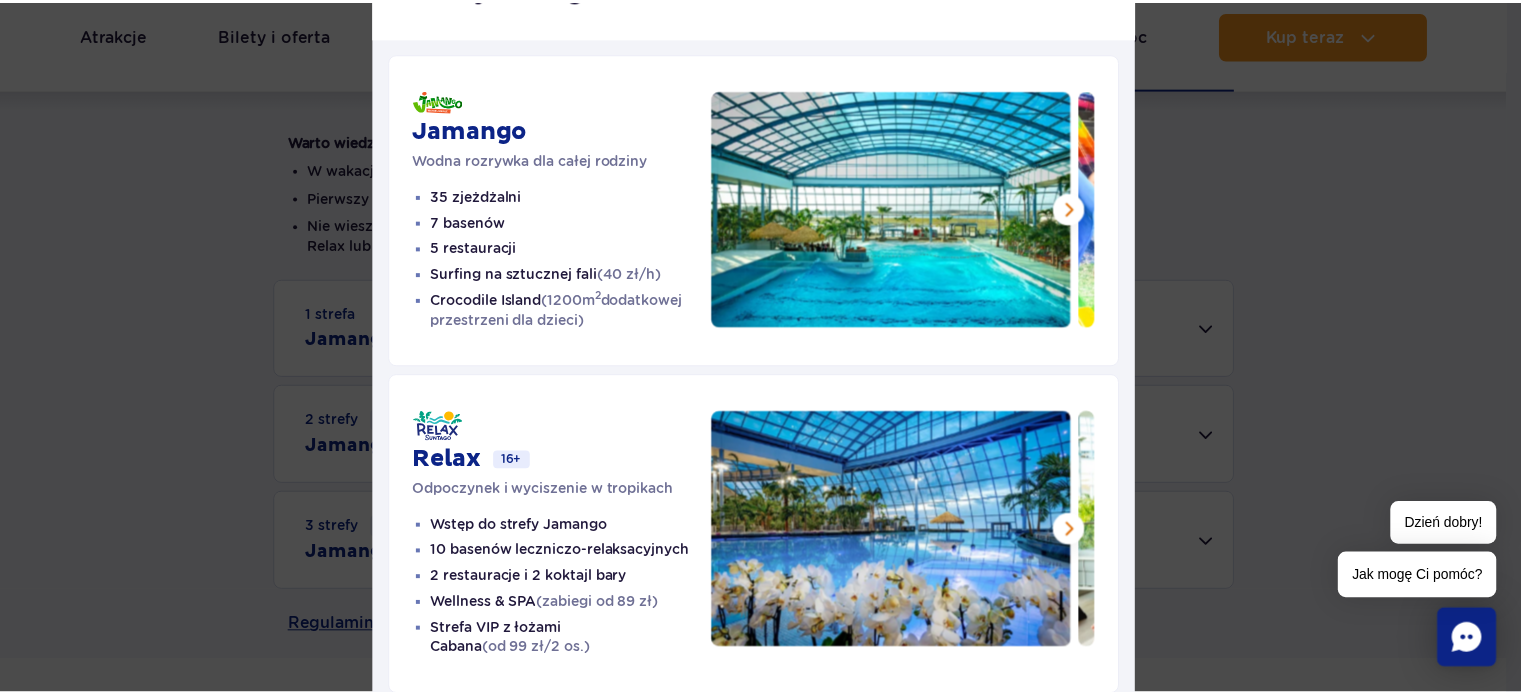 scroll, scrollTop: 21, scrollLeft: 0, axis: vertical 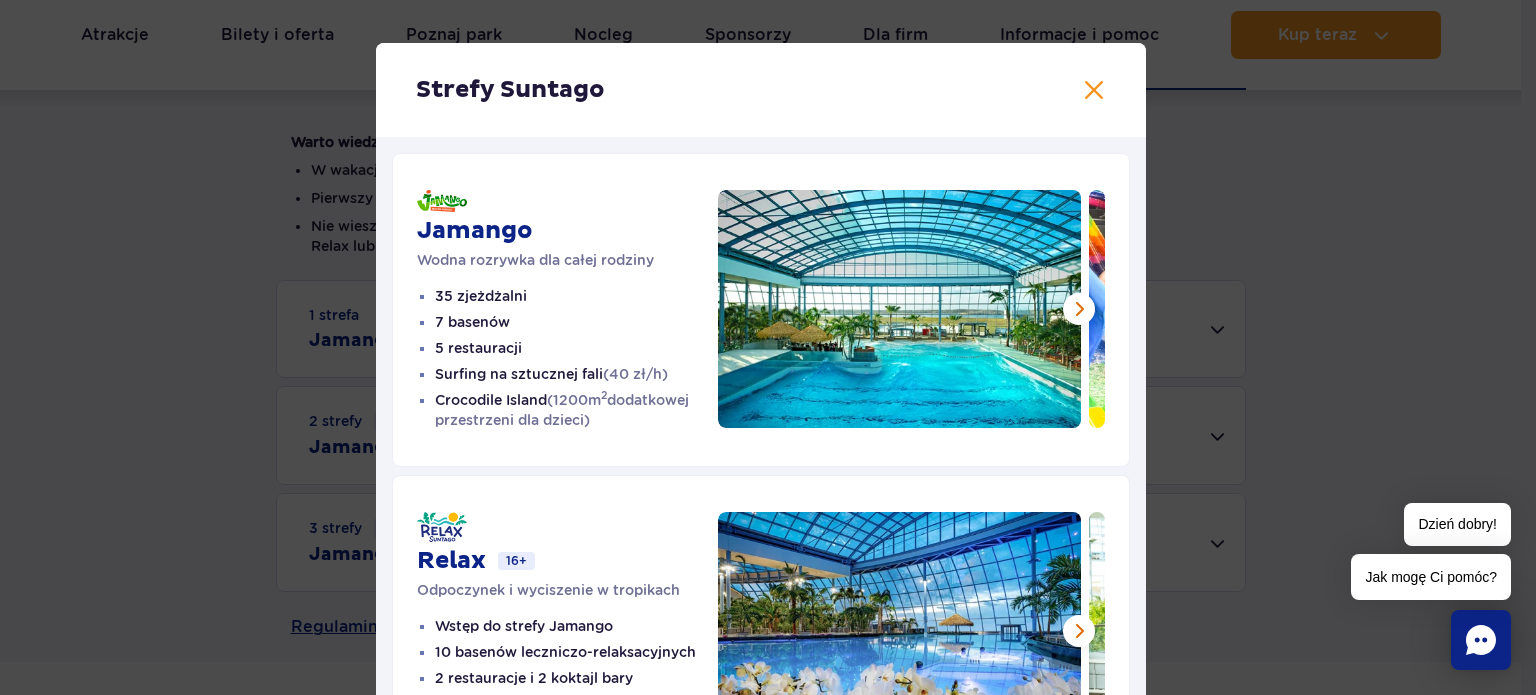 click on "Strefy Suntago
Jamango
Wodna rozrywka dla całej rodziny
35 zjeżdżalni
7 basenów
5 restauracji
Surfing na sztucznej fali  (40 zł/h)
Crocodile Island  (1200m 2  dodatkowej przestrzeni dla dzieci)" at bounding box center [760, 588] 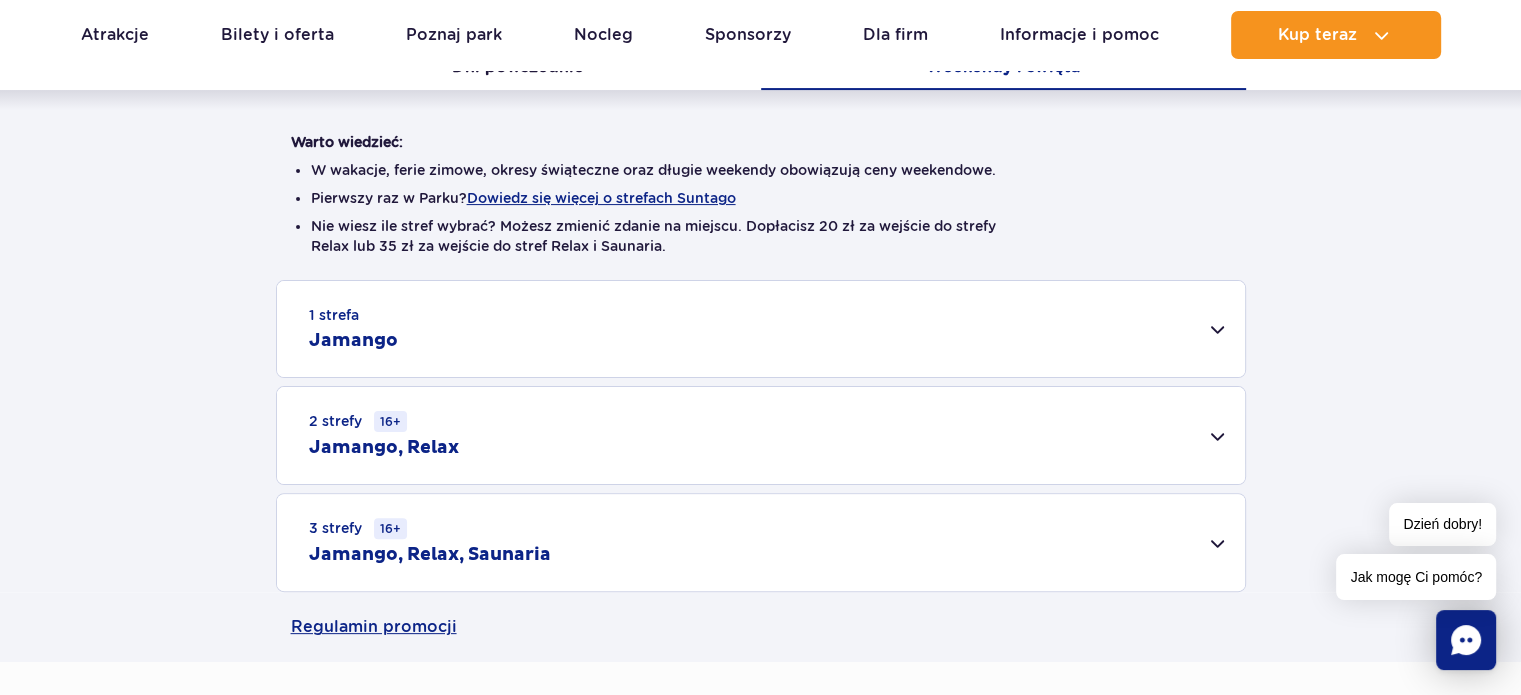 click on "1 strefa
Jamango" at bounding box center (761, 329) 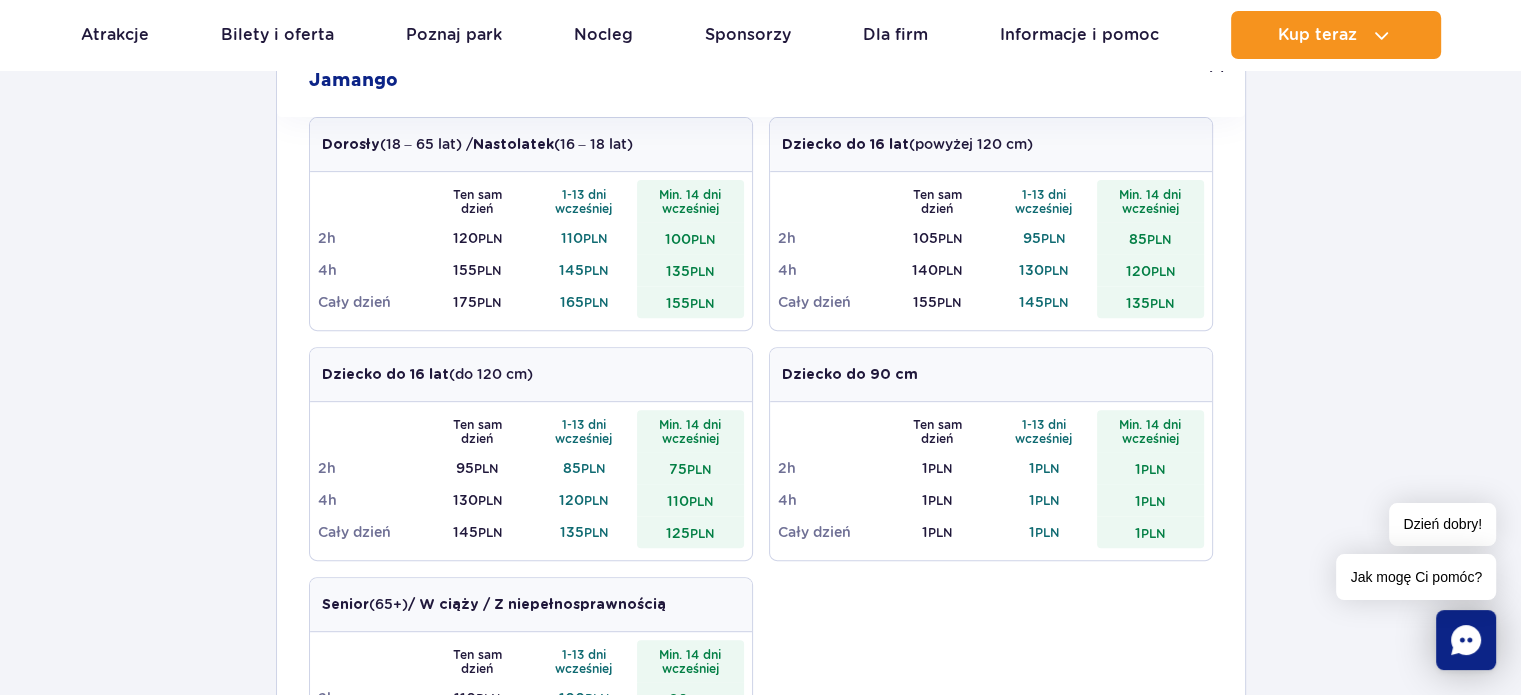 scroll, scrollTop: 660, scrollLeft: 0, axis: vertical 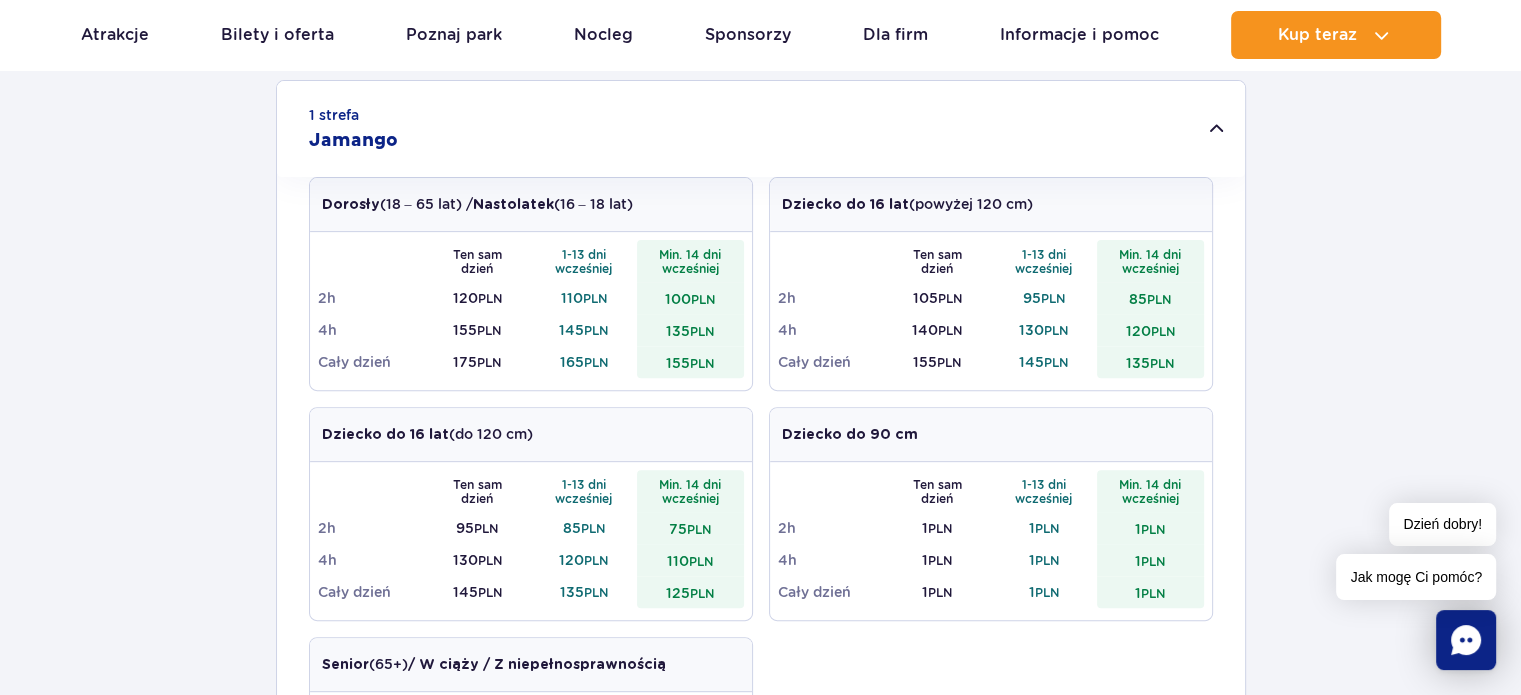 click on "1 strefa
Jamango" at bounding box center [761, 129] 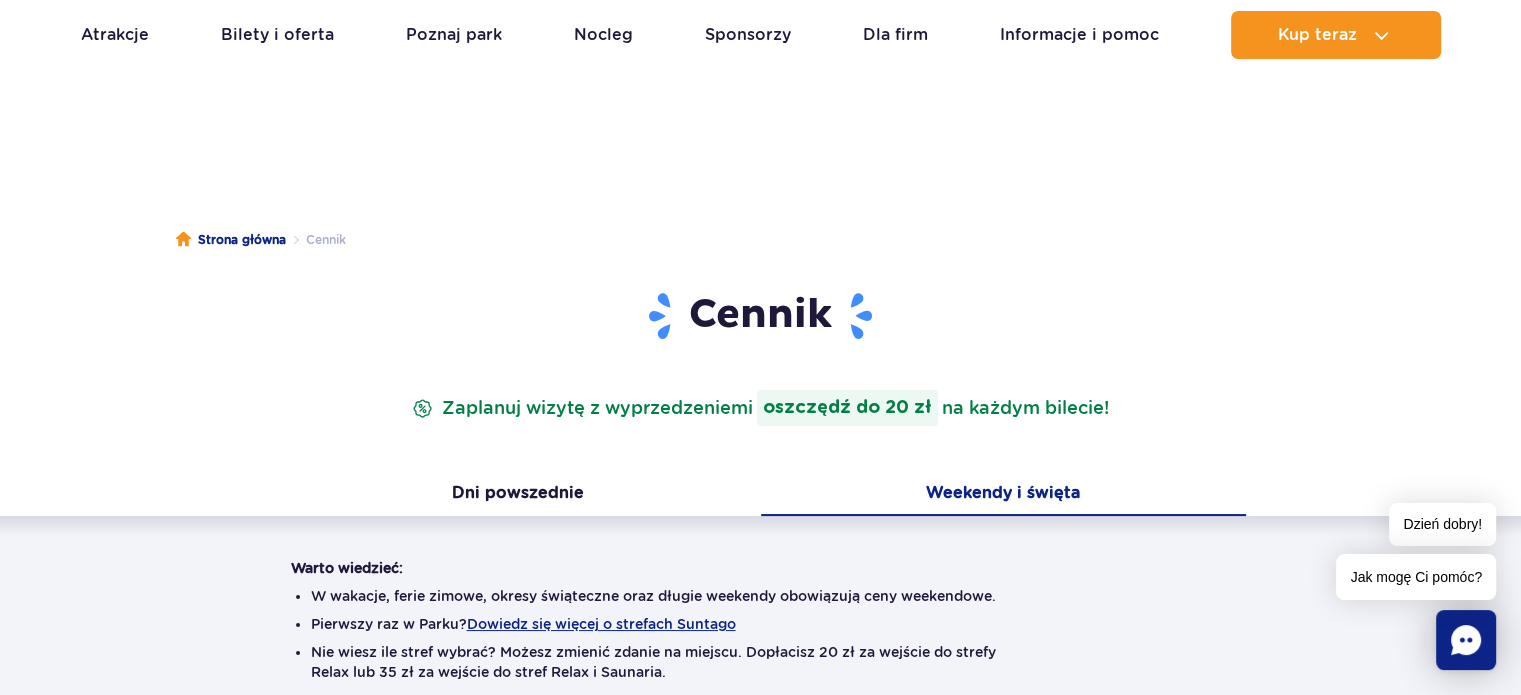 scroll, scrollTop: 0, scrollLeft: 0, axis: both 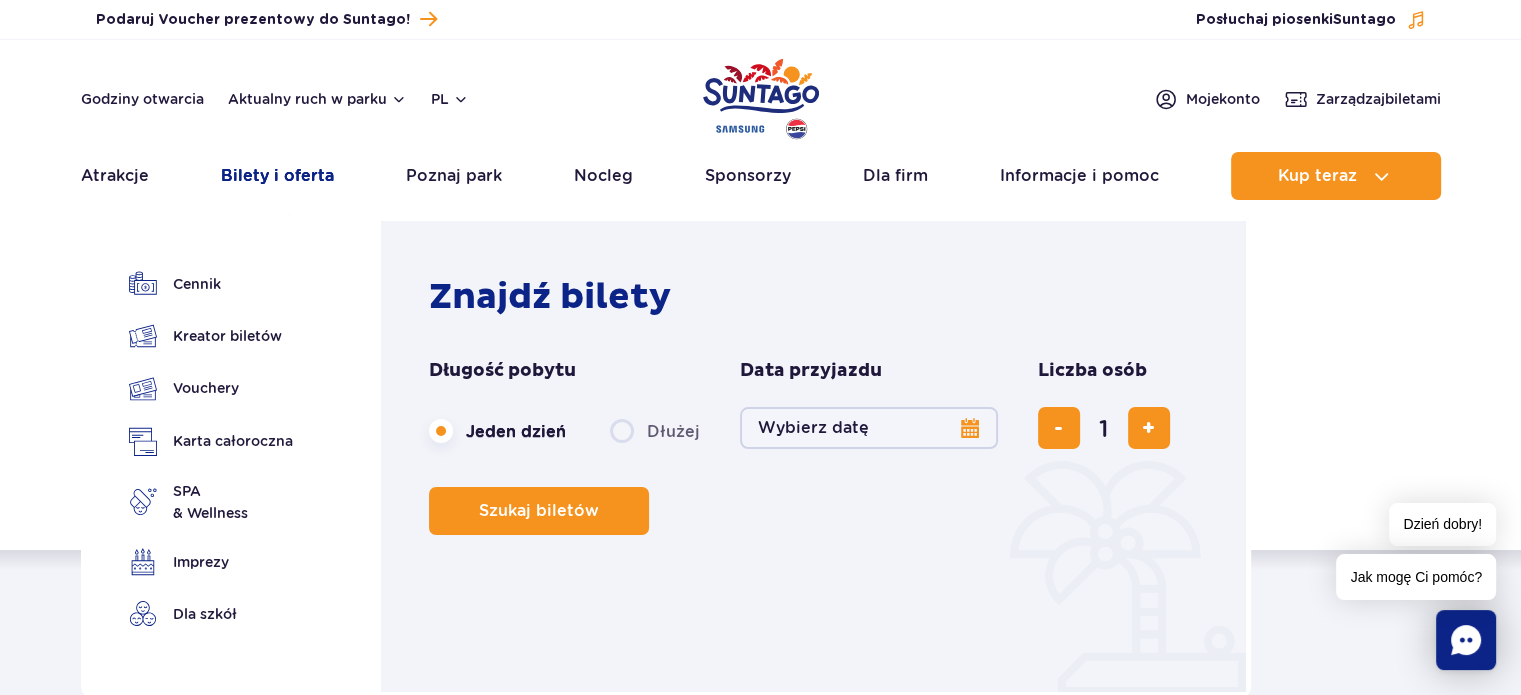 click on "Bilety i oferta" at bounding box center [277, 176] 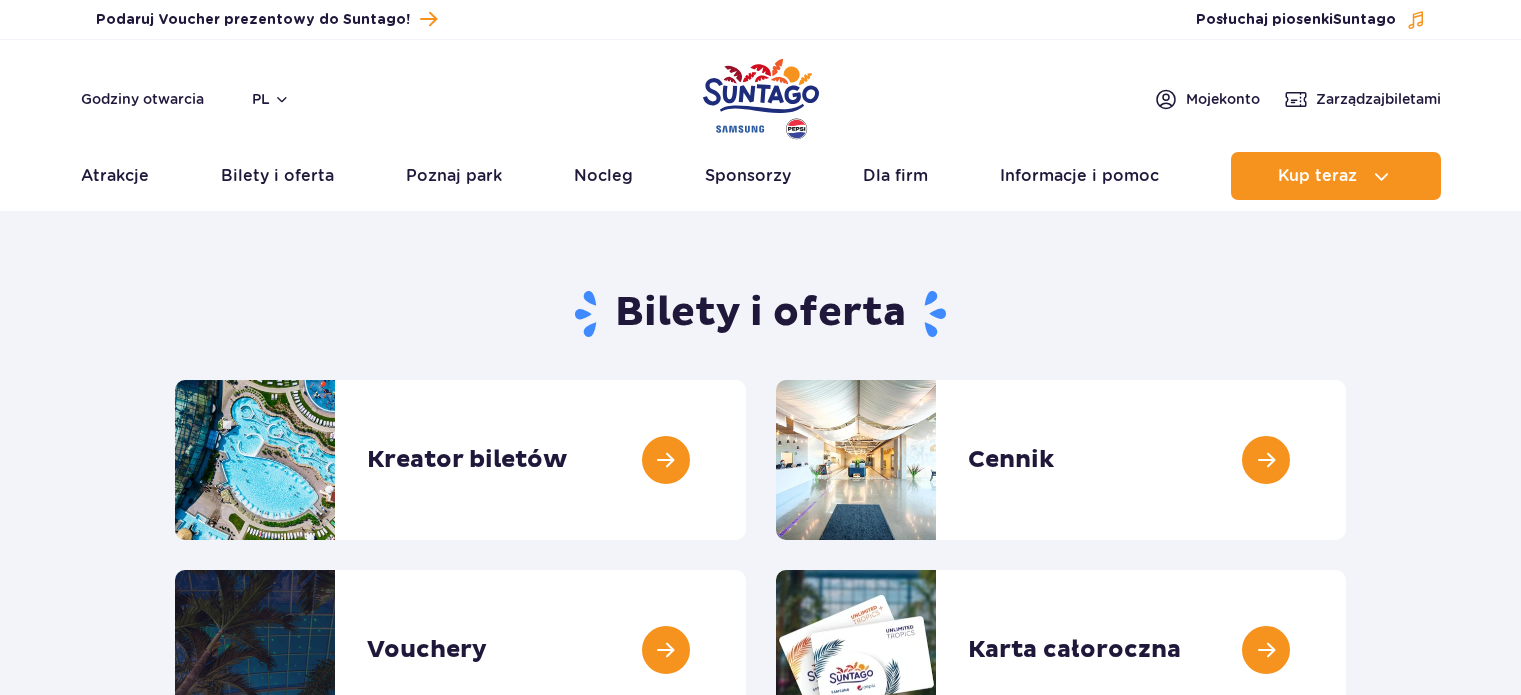 scroll, scrollTop: 0, scrollLeft: 0, axis: both 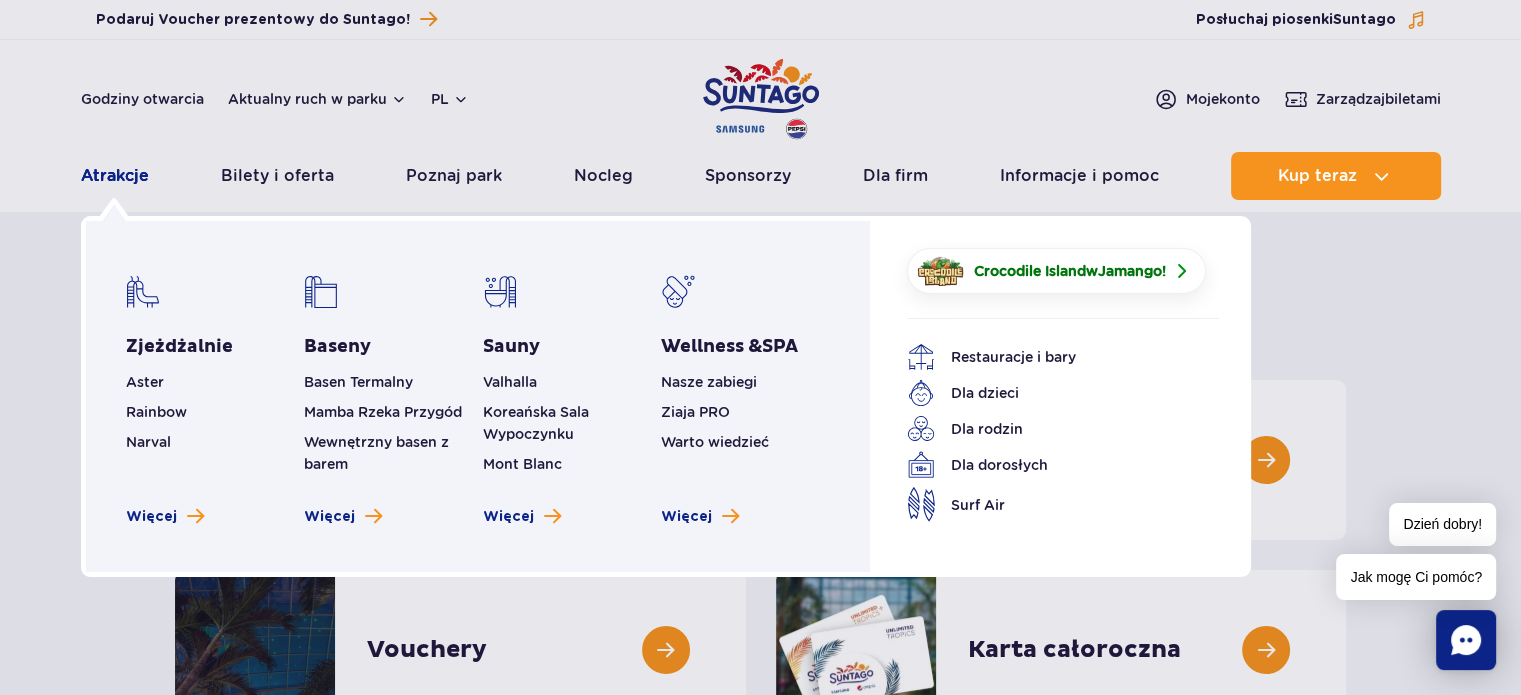 click on "Atrakcje" at bounding box center (115, 176) 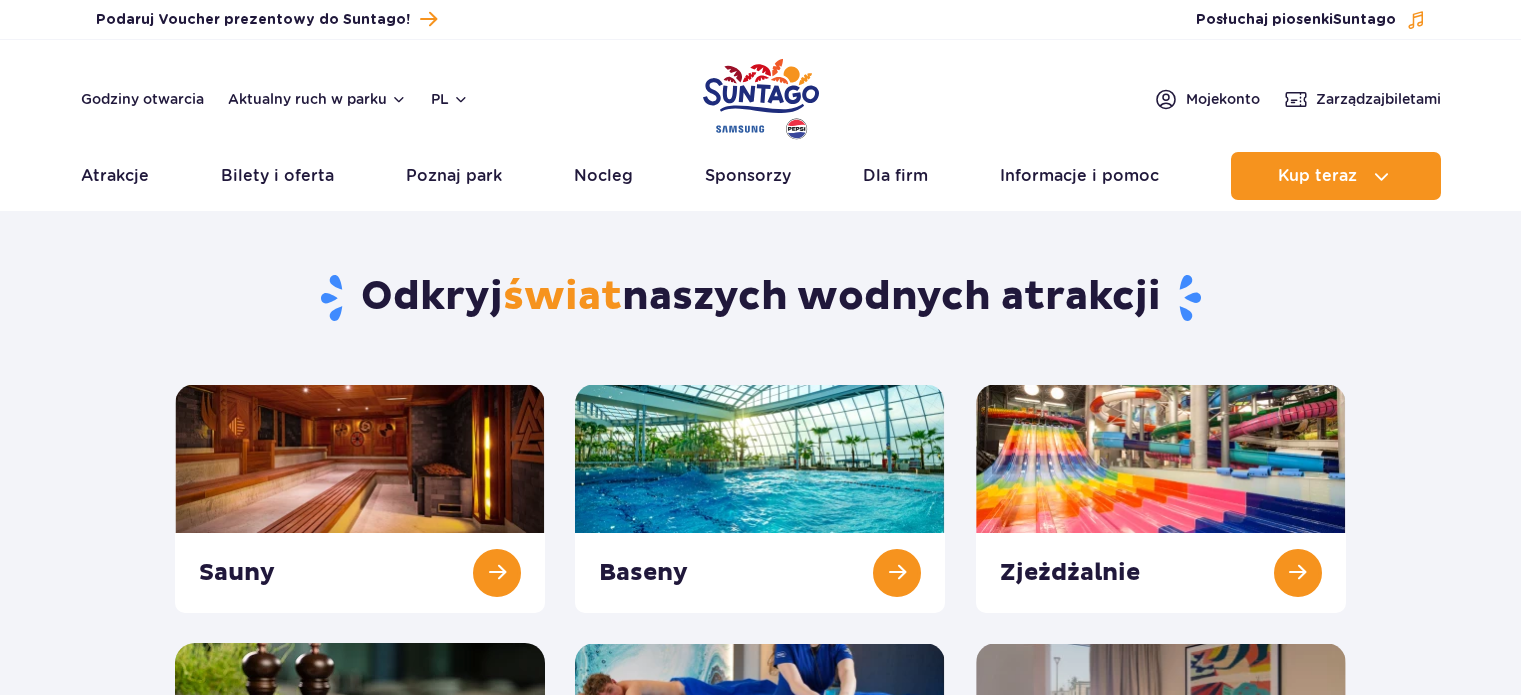 scroll, scrollTop: 0, scrollLeft: 0, axis: both 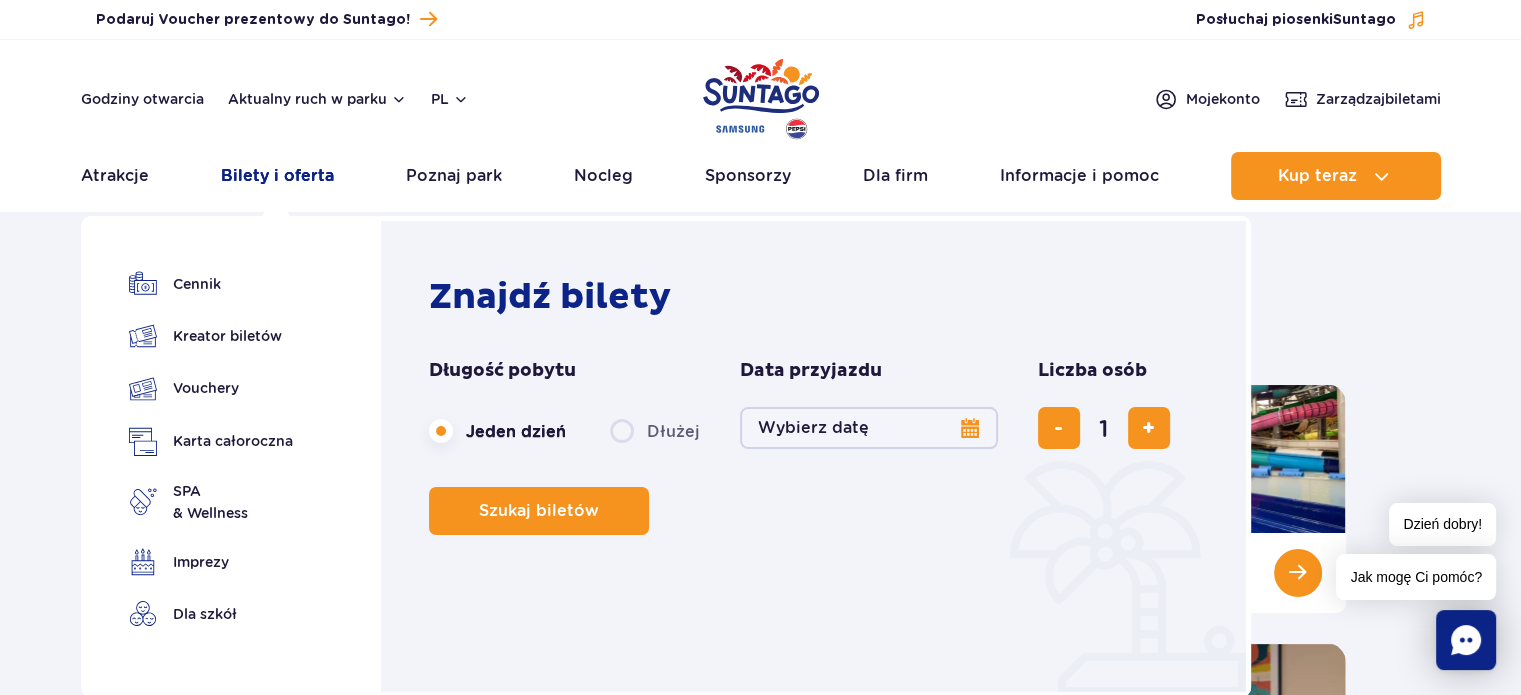 click on "Bilety i oferta" at bounding box center (277, 176) 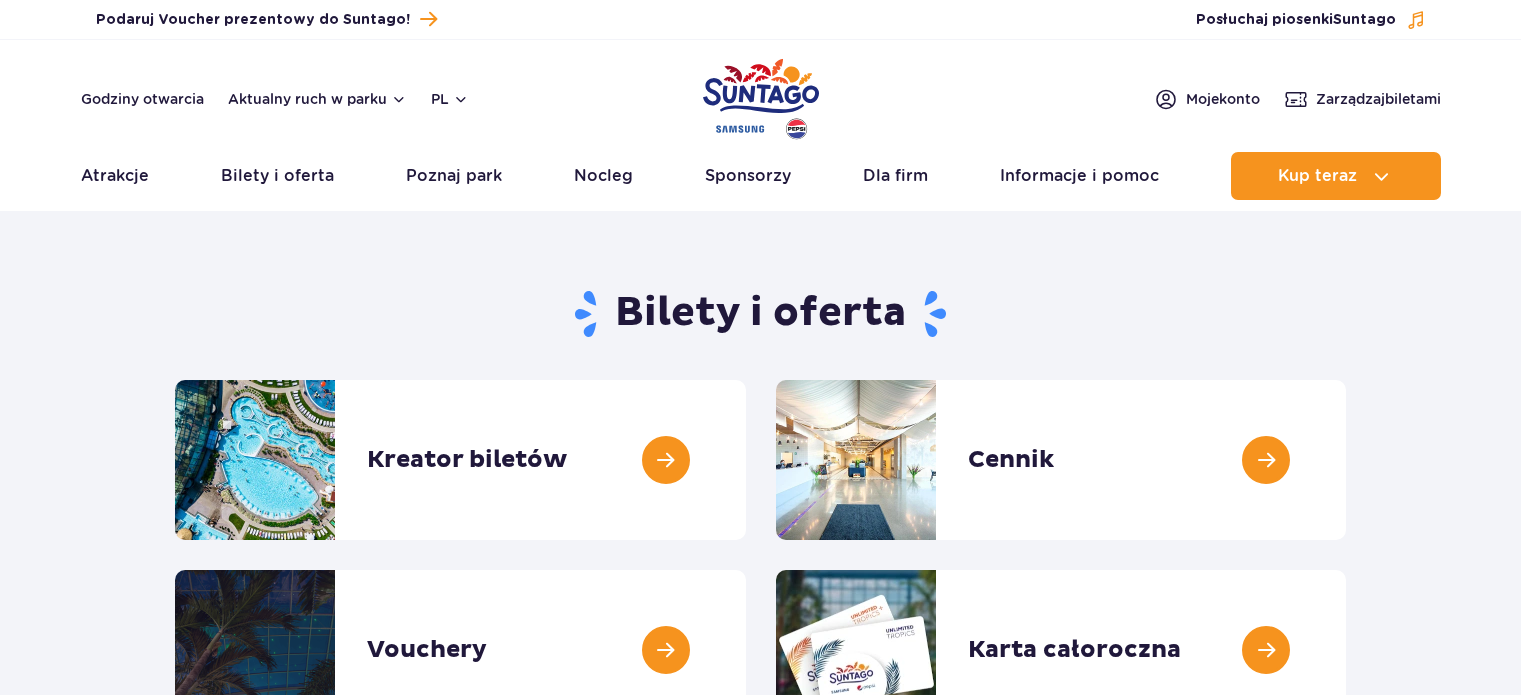 scroll, scrollTop: 0, scrollLeft: 0, axis: both 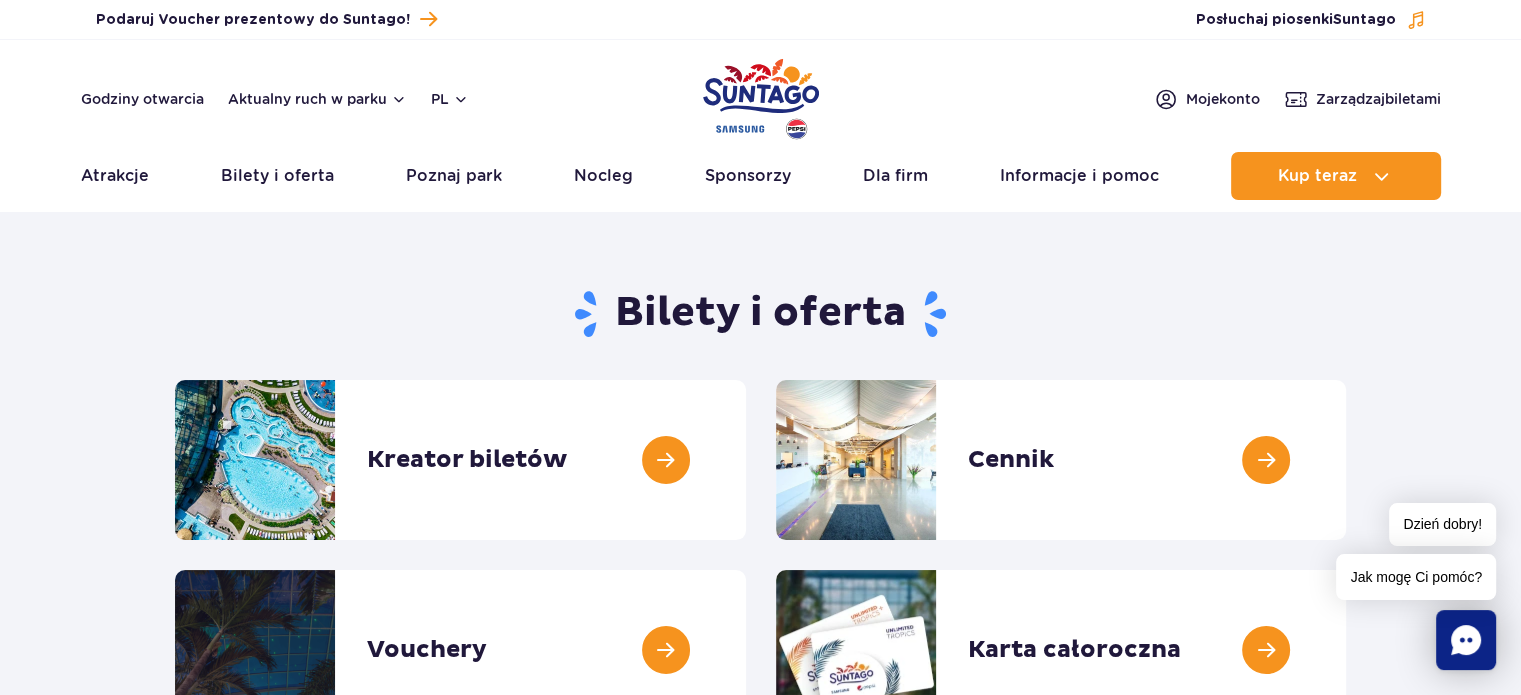 click on "Bilety i oferta
Kreator biletów
Kreator biletów
Cennik
Cennik
Vouchery
Vouchery" at bounding box center [760, 1277] 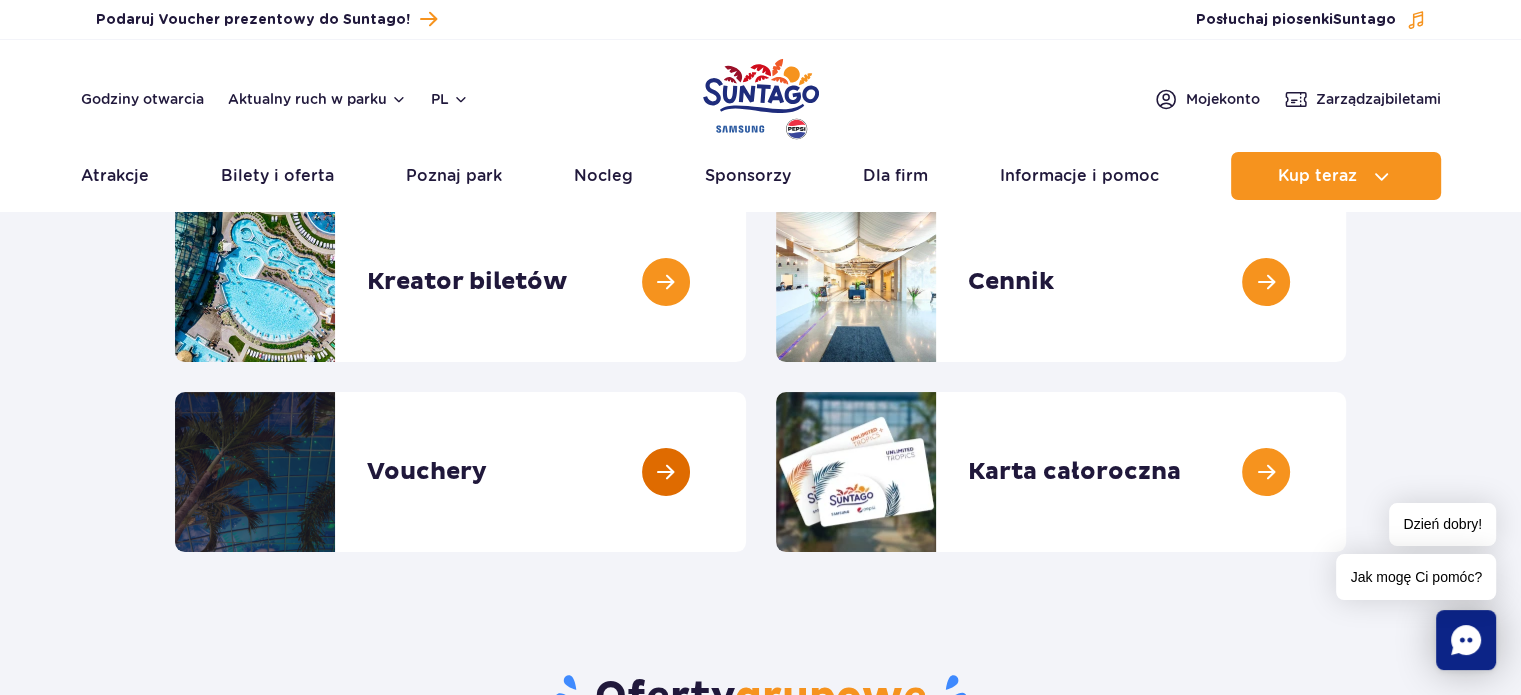 scroll, scrollTop: 0, scrollLeft: 0, axis: both 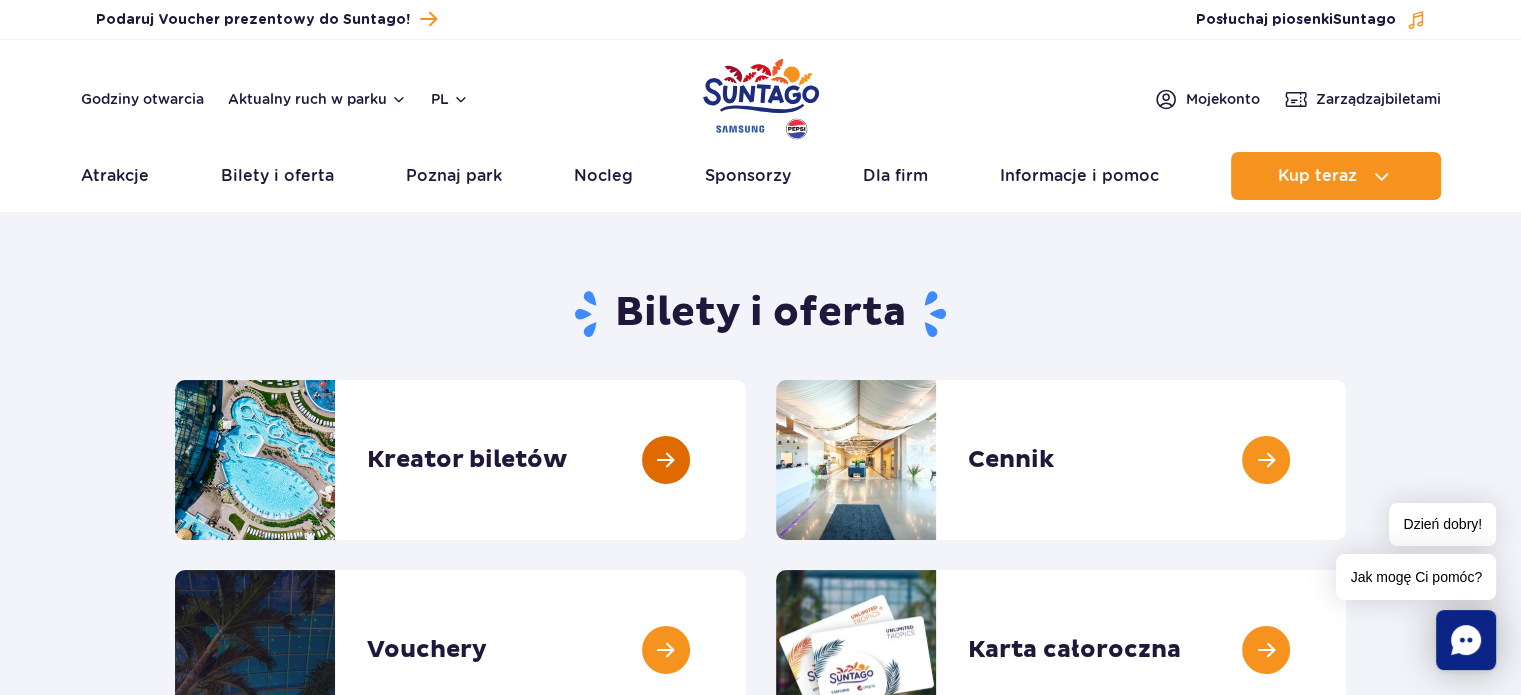 click at bounding box center [746, 460] 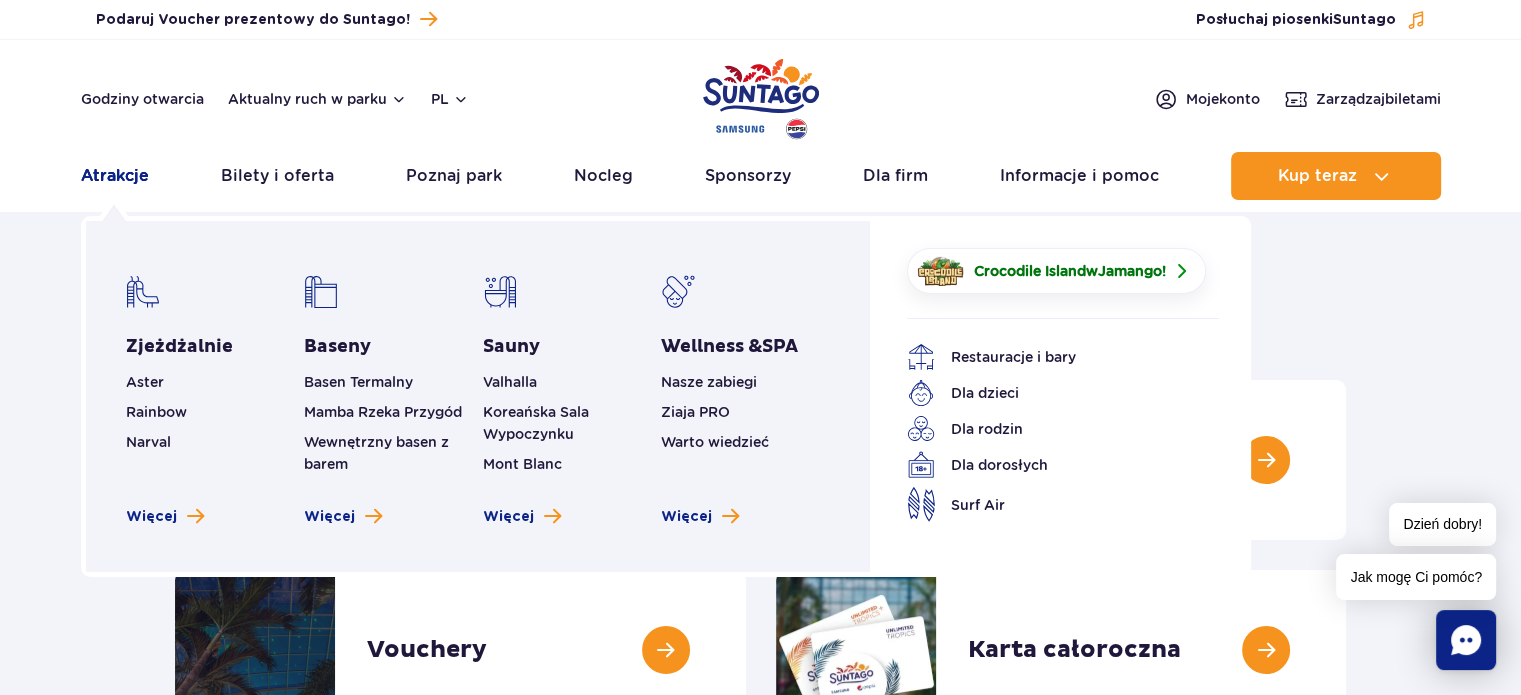 click on "Atrakcje" at bounding box center (115, 176) 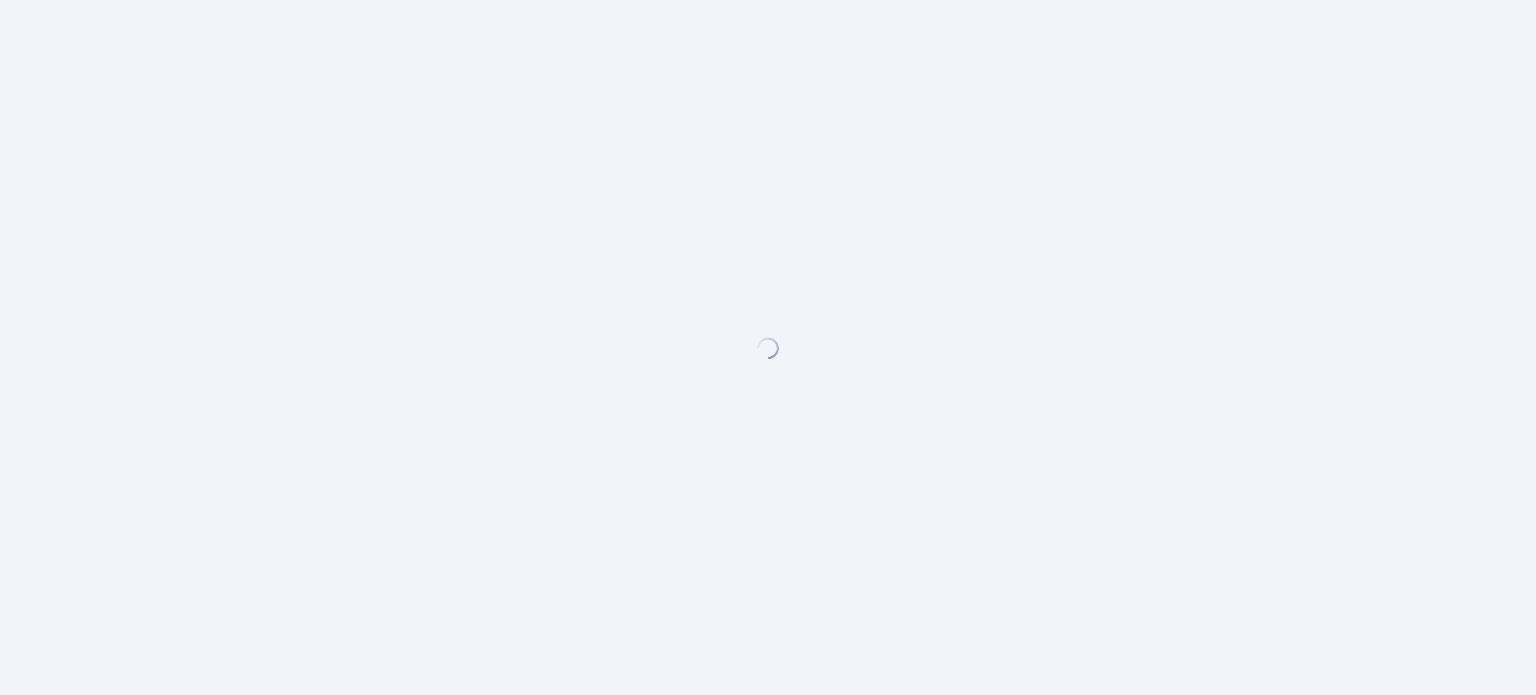 scroll, scrollTop: 0, scrollLeft: 0, axis: both 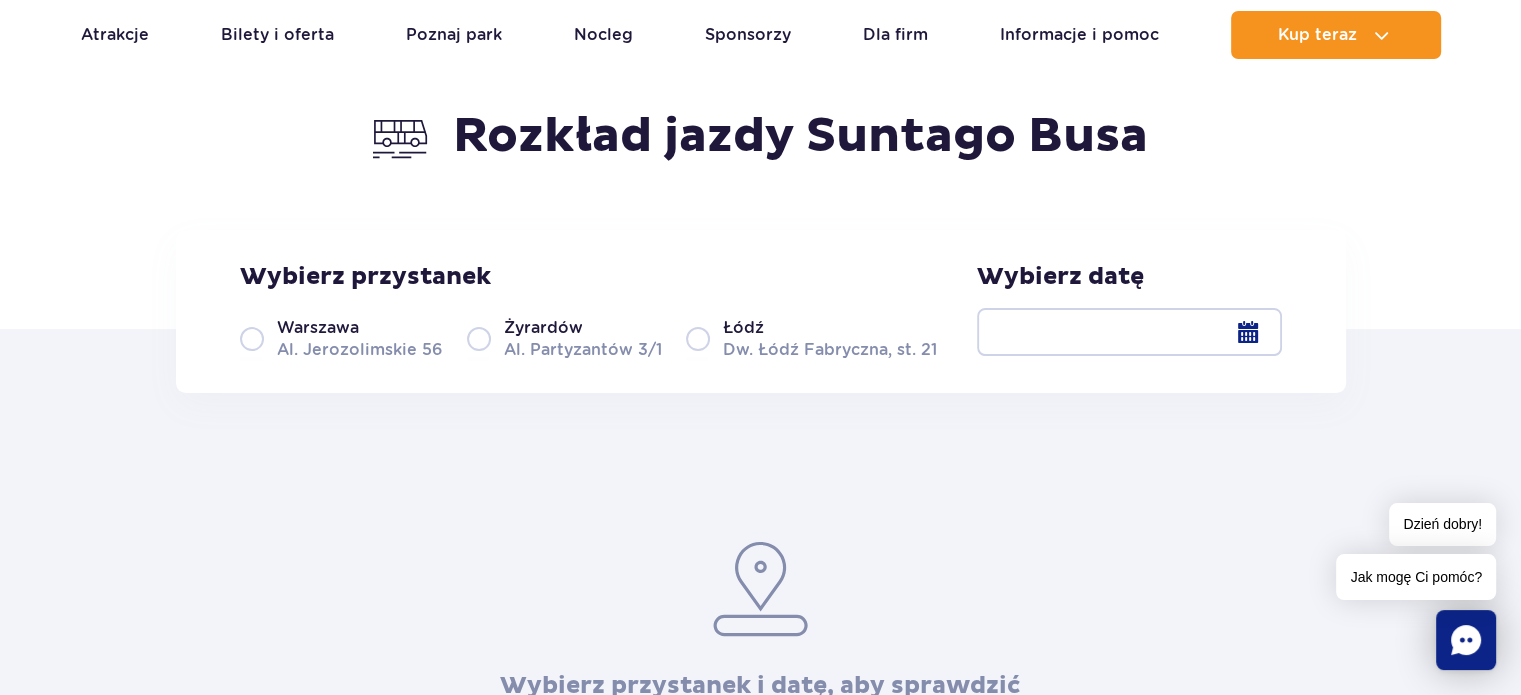 click on "Warszawa" at bounding box center (318, 328) 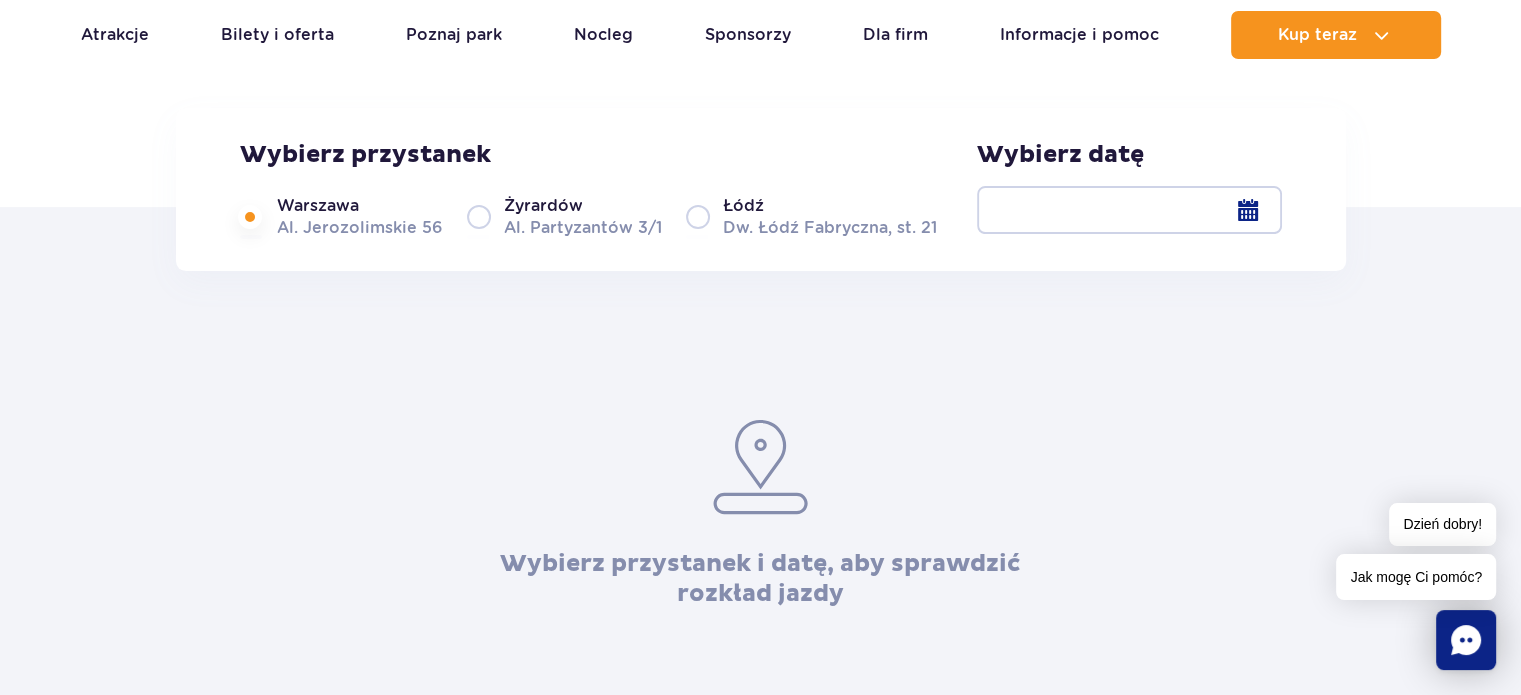 scroll, scrollTop: 200, scrollLeft: 0, axis: vertical 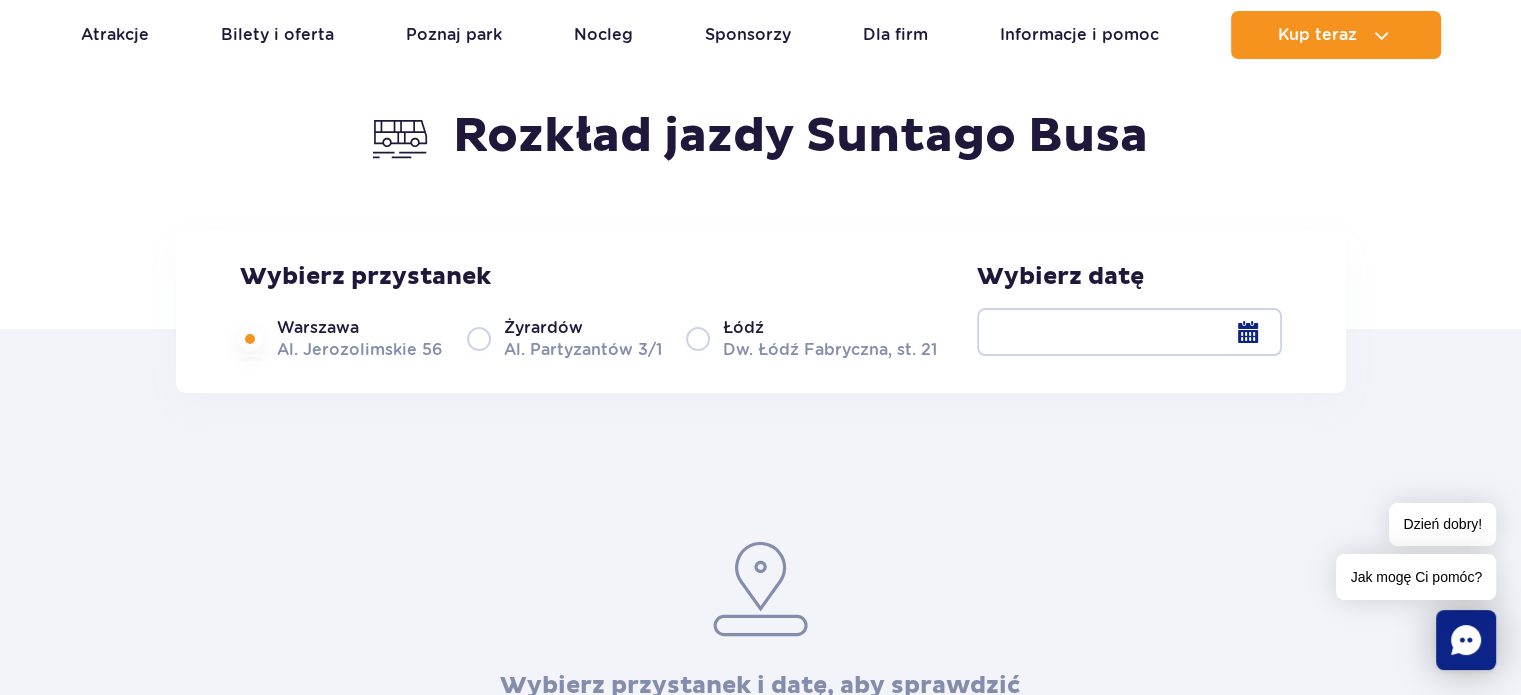 click at bounding box center (1129, 332) 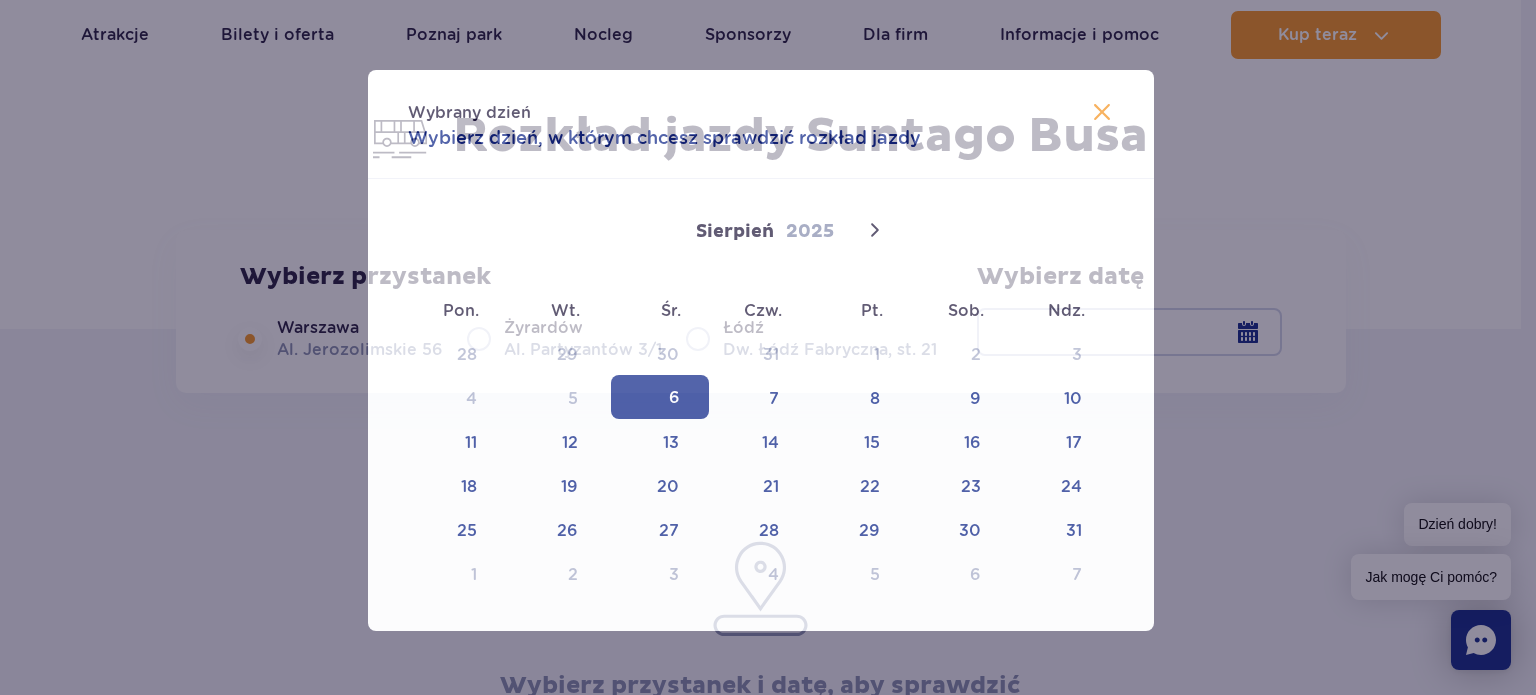 click at bounding box center [768, 347] 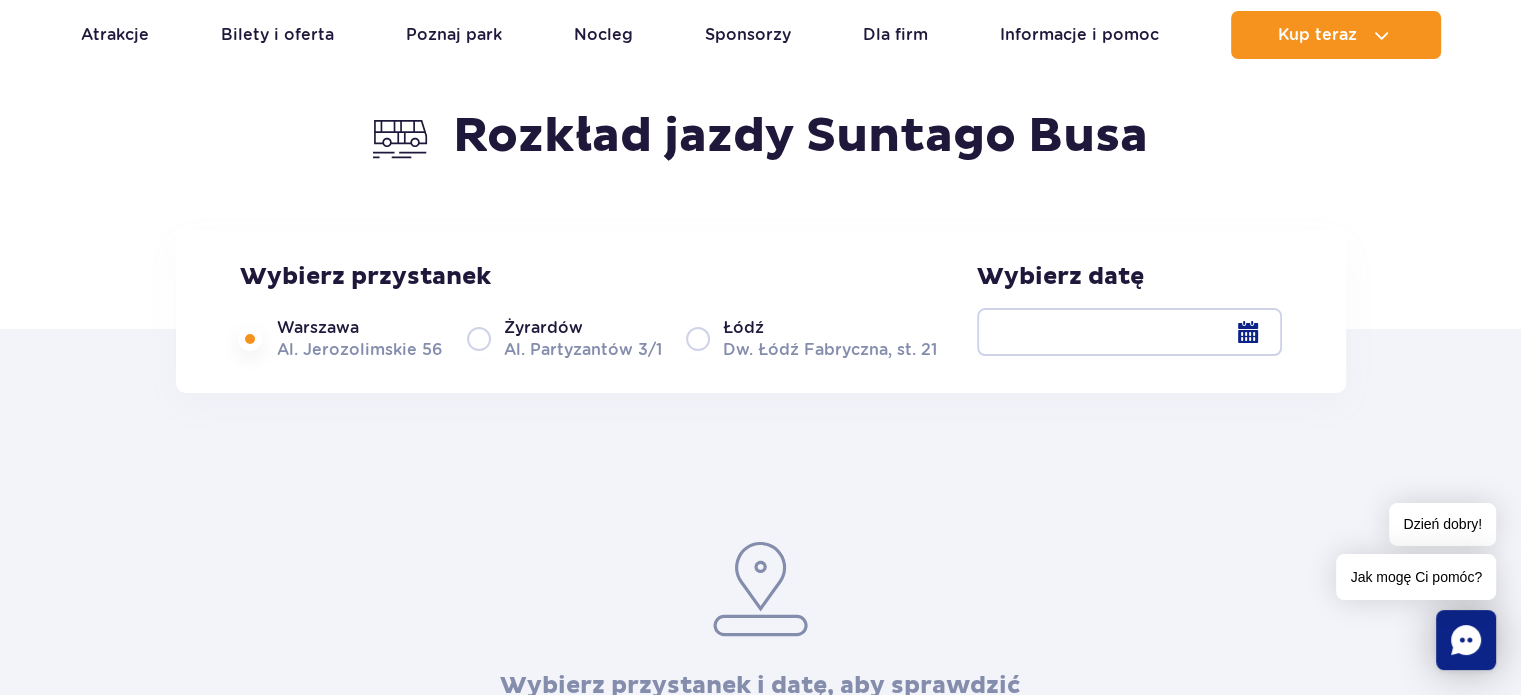 click at bounding box center (1129, 332) 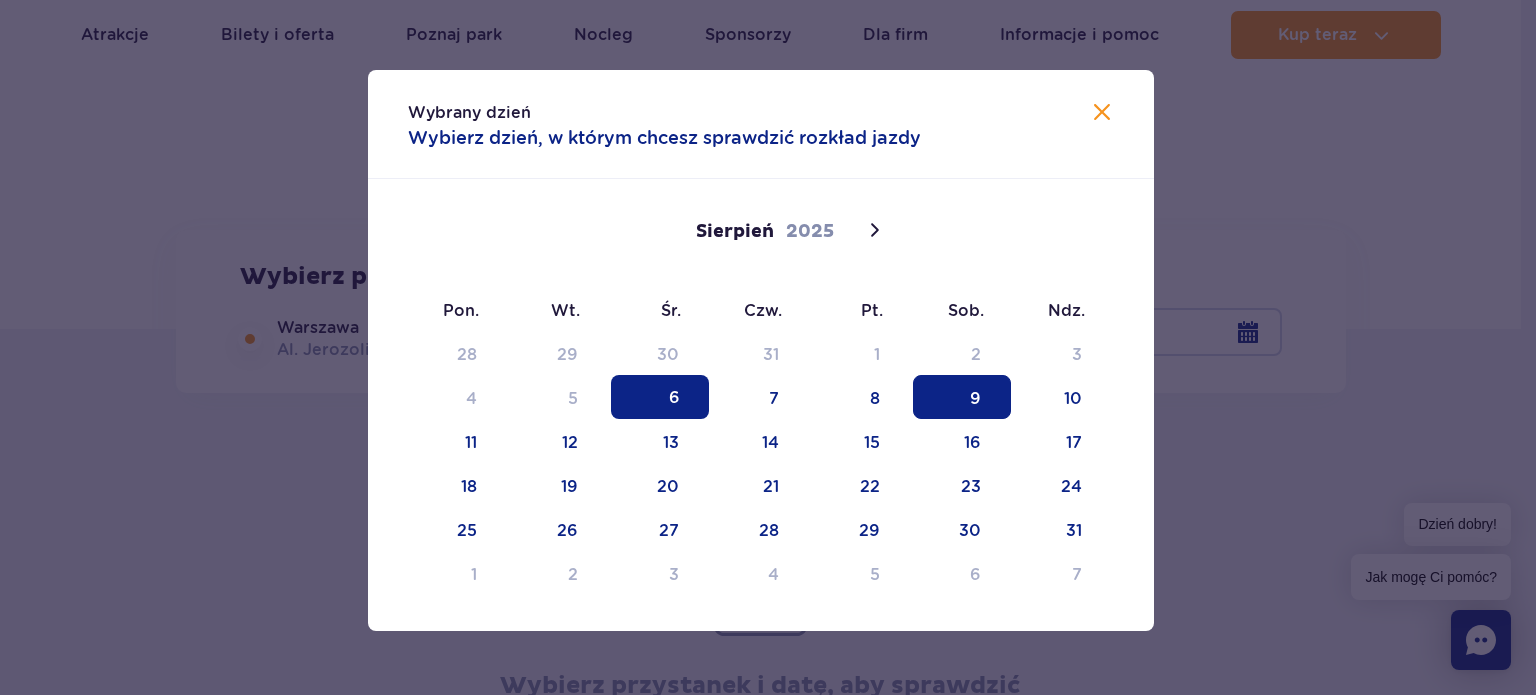click on "9" at bounding box center [962, 397] 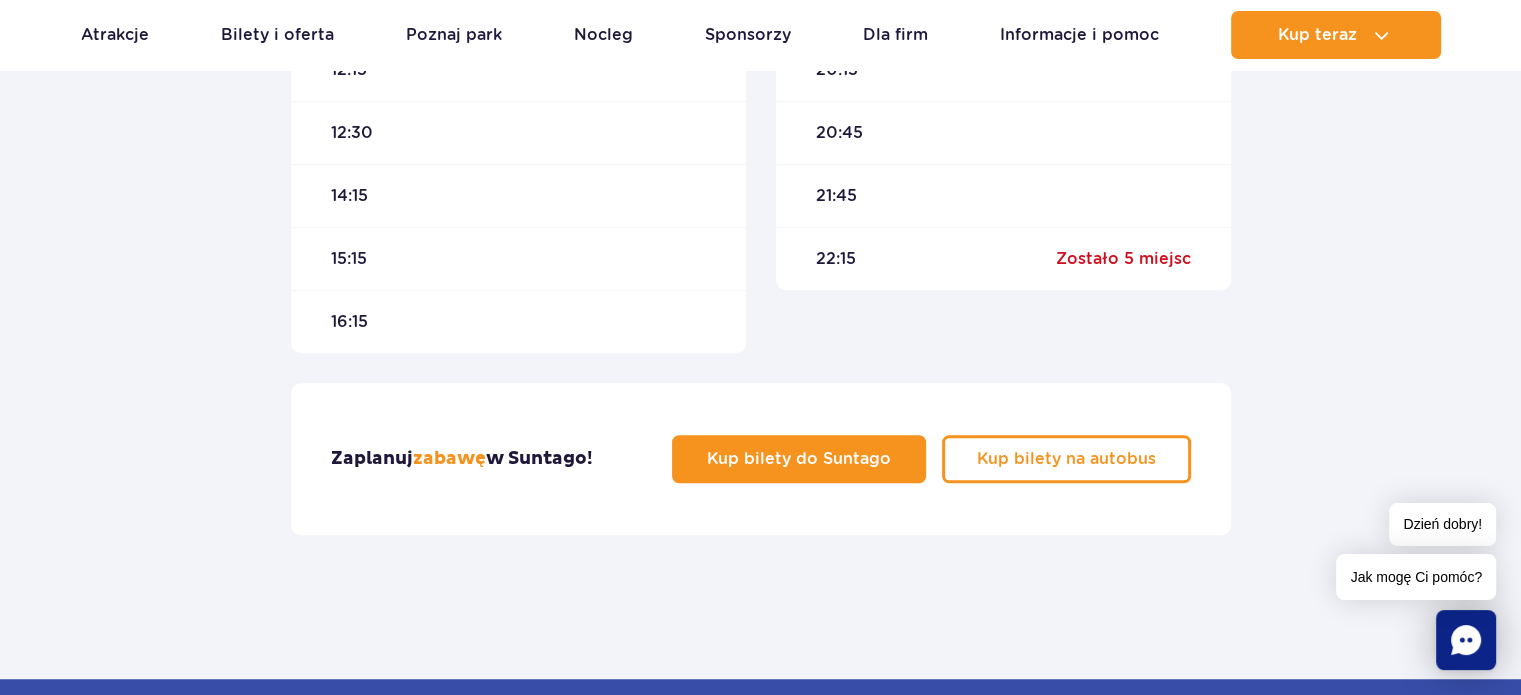 scroll, scrollTop: 1200, scrollLeft: 0, axis: vertical 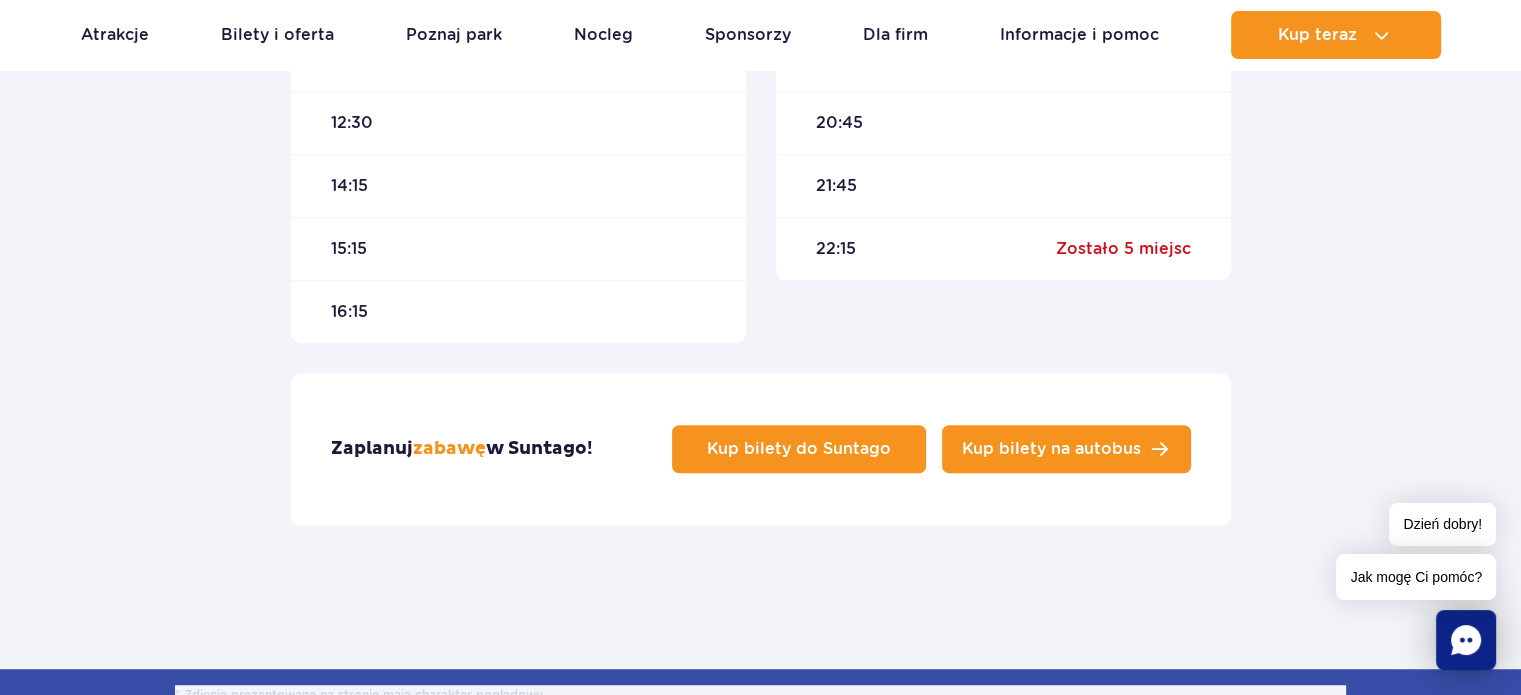 click on "Kup bilety na autobus" at bounding box center (1051, 449) 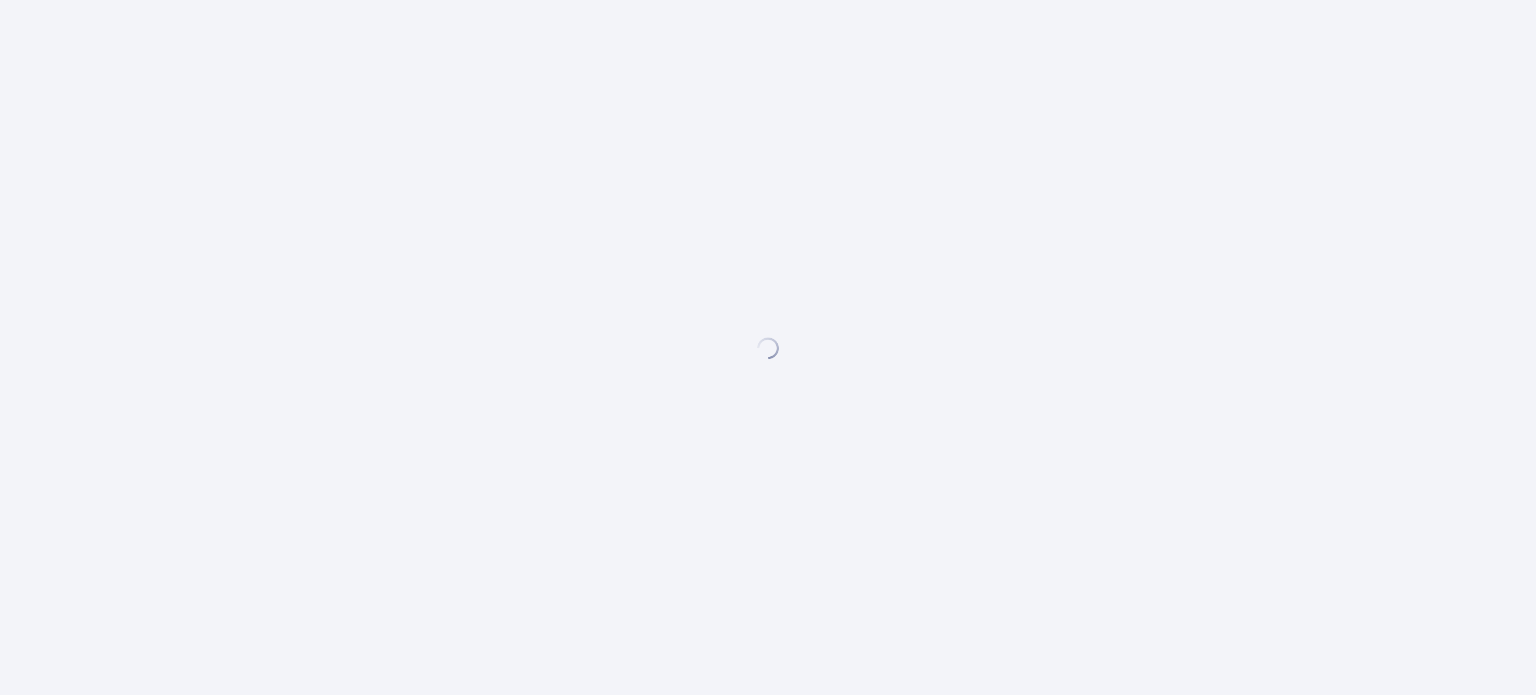 scroll, scrollTop: 0, scrollLeft: 0, axis: both 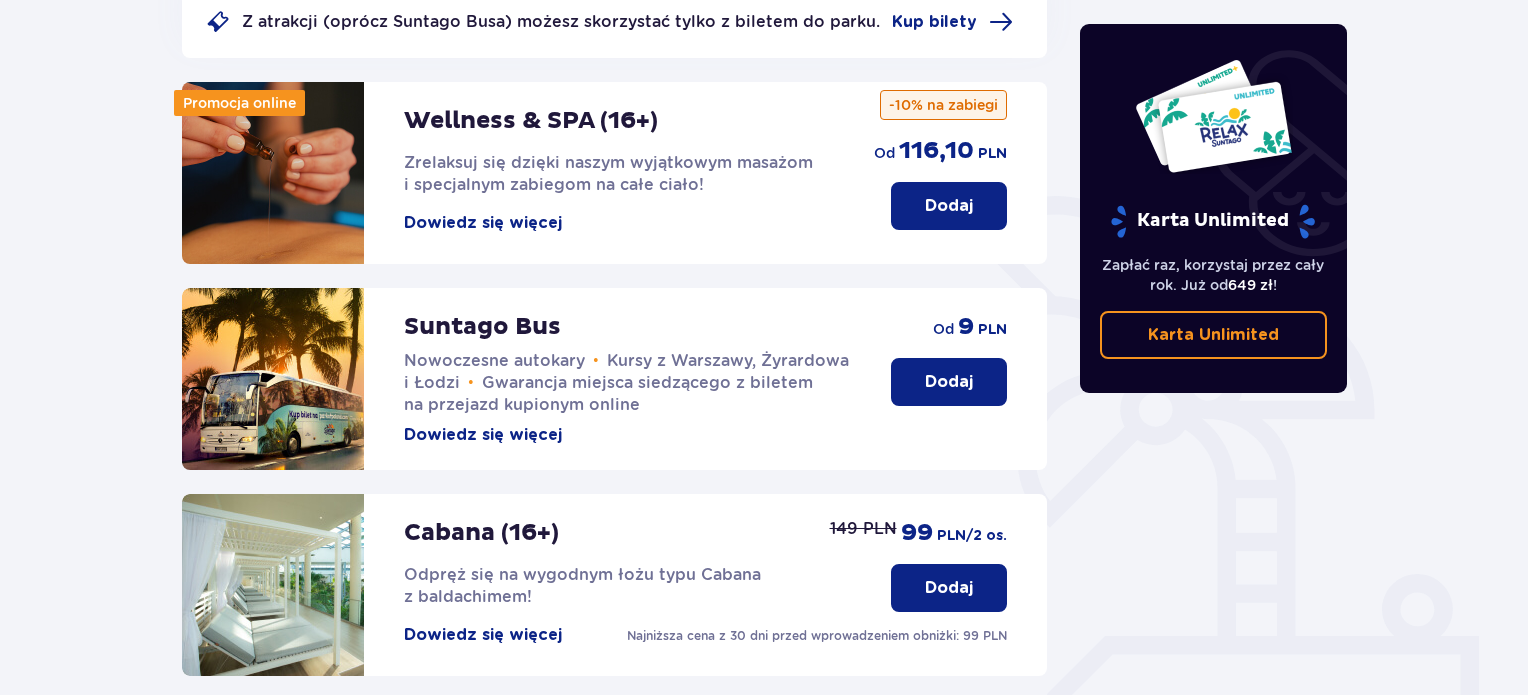 click on "Dowiedz się więcej" at bounding box center (483, 435) 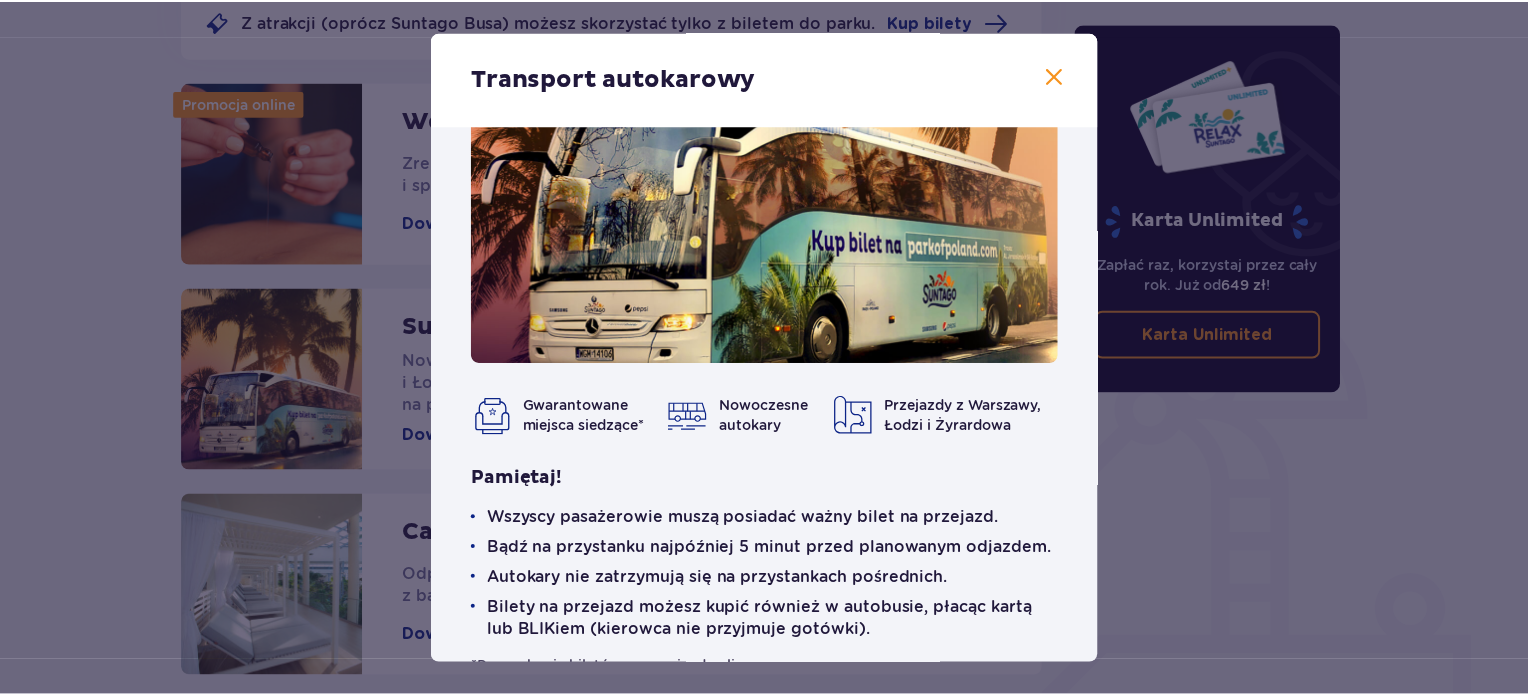 scroll, scrollTop: 109, scrollLeft: 0, axis: vertical 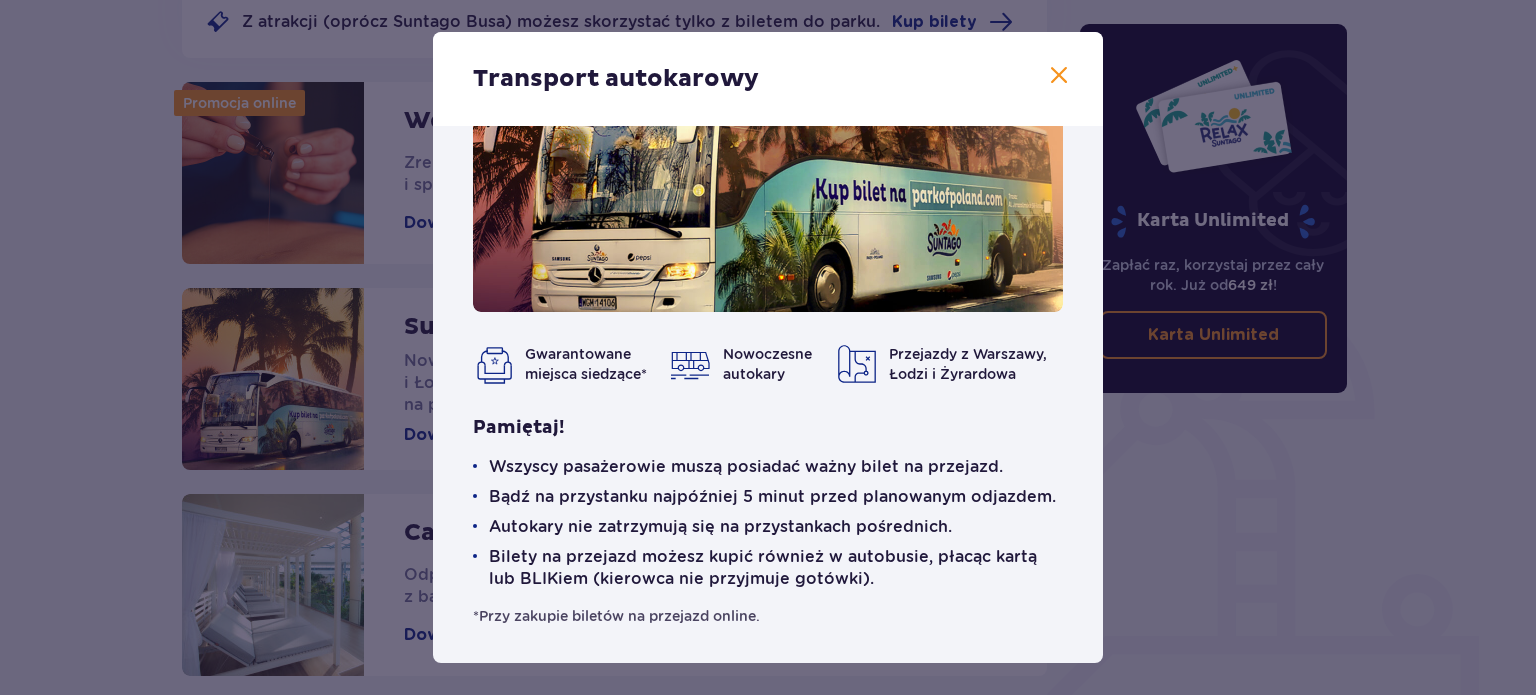 click on "Transport autokarowy Gwarantowane miejsca siedzące*   Nowoczesne autokary   Przejazdy z [CITY], [CITY] i [CITY]   Pamiętaj! Wszyscy pasażzerowie muszą posiadać ważny bilet na przejazd. Bądź na przystanku najpóźniej [NUMBER] minut przed planowanym odjazdem. Autokary nie zatrzymują się na przystankach pośrednich. Bilety na przejazd możesz kupić również w autobusie, płacąc kartą lub BLIKiem (kierowca nie przyjmuje gotówki). *Przy zakupie biletów na przejazd online." at bounding box center [768, 347] 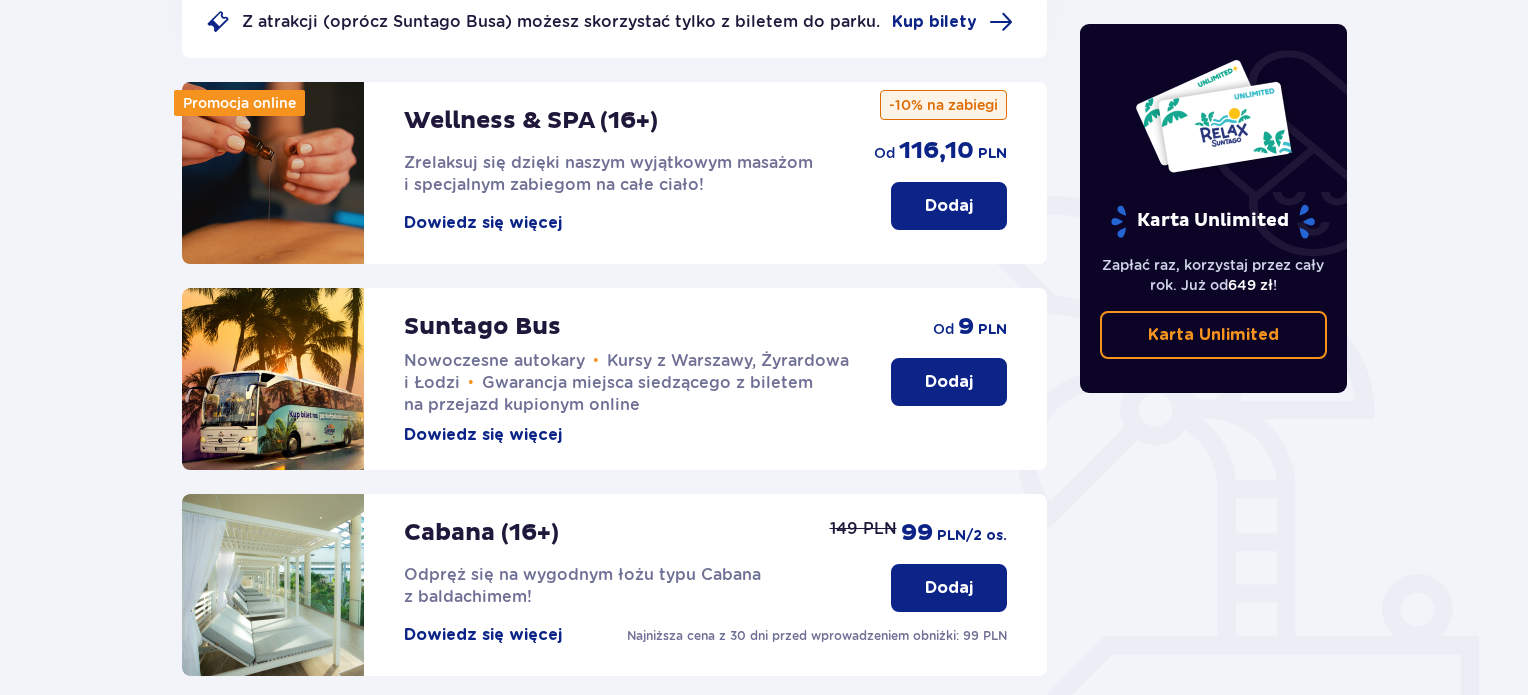 click on "Dodaj" at bounding box center (949, 382) 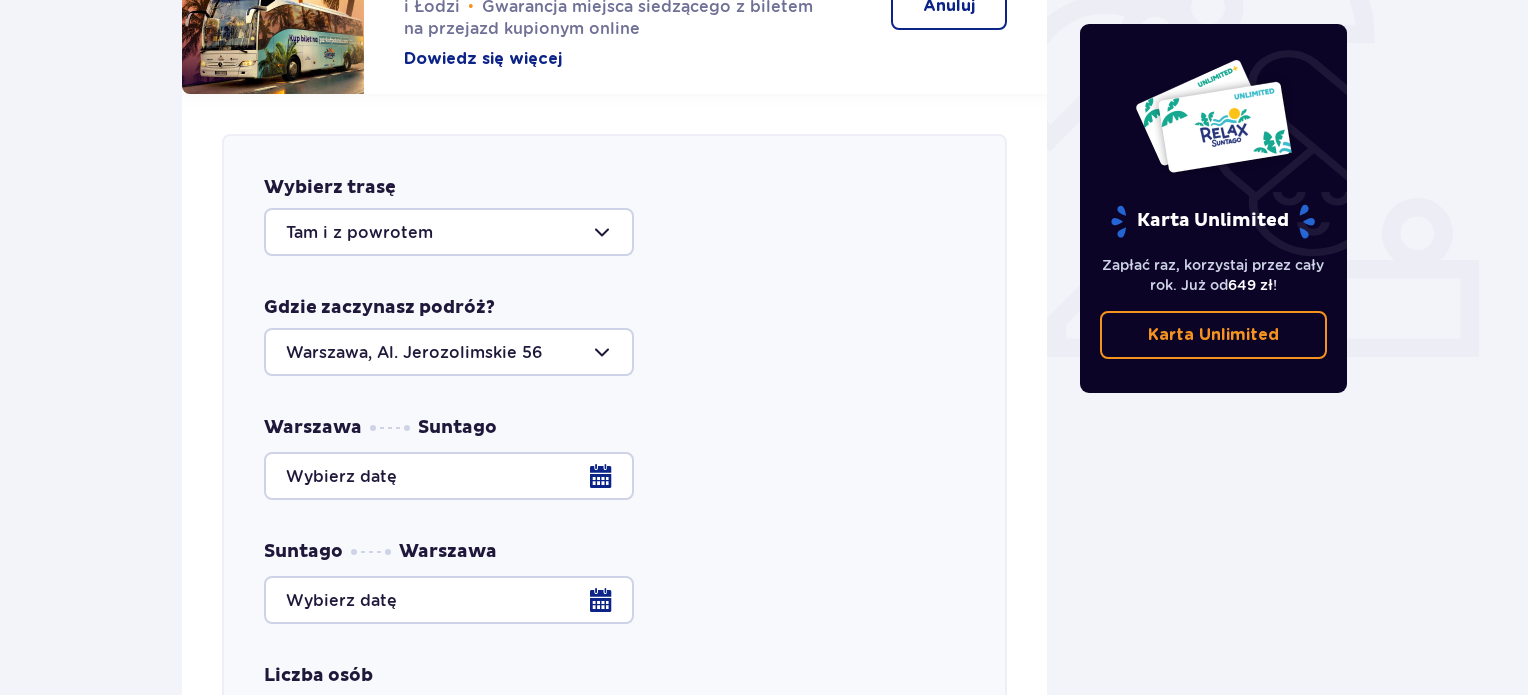 scroll, scrollTop: 686, scrollLeft: 0, axis: vertical 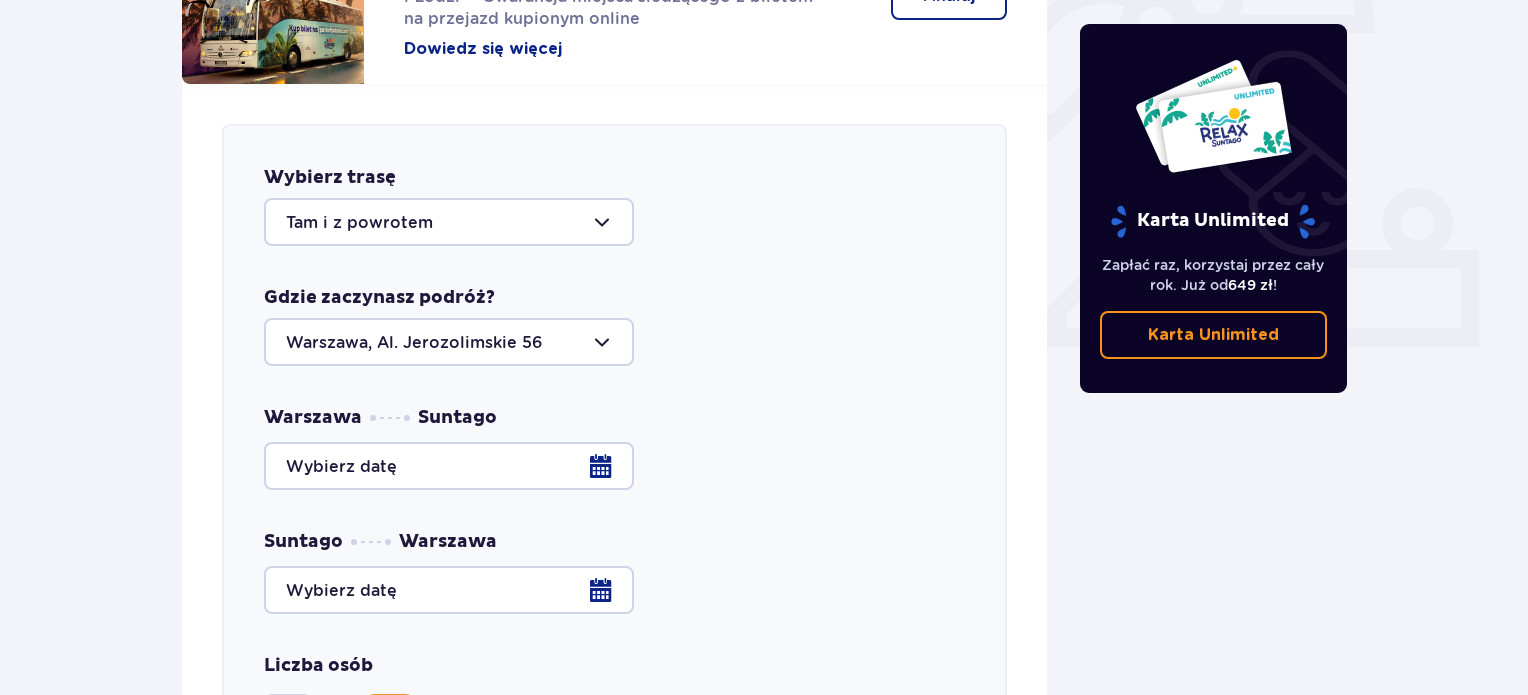 click at bounding box center [614, 466] 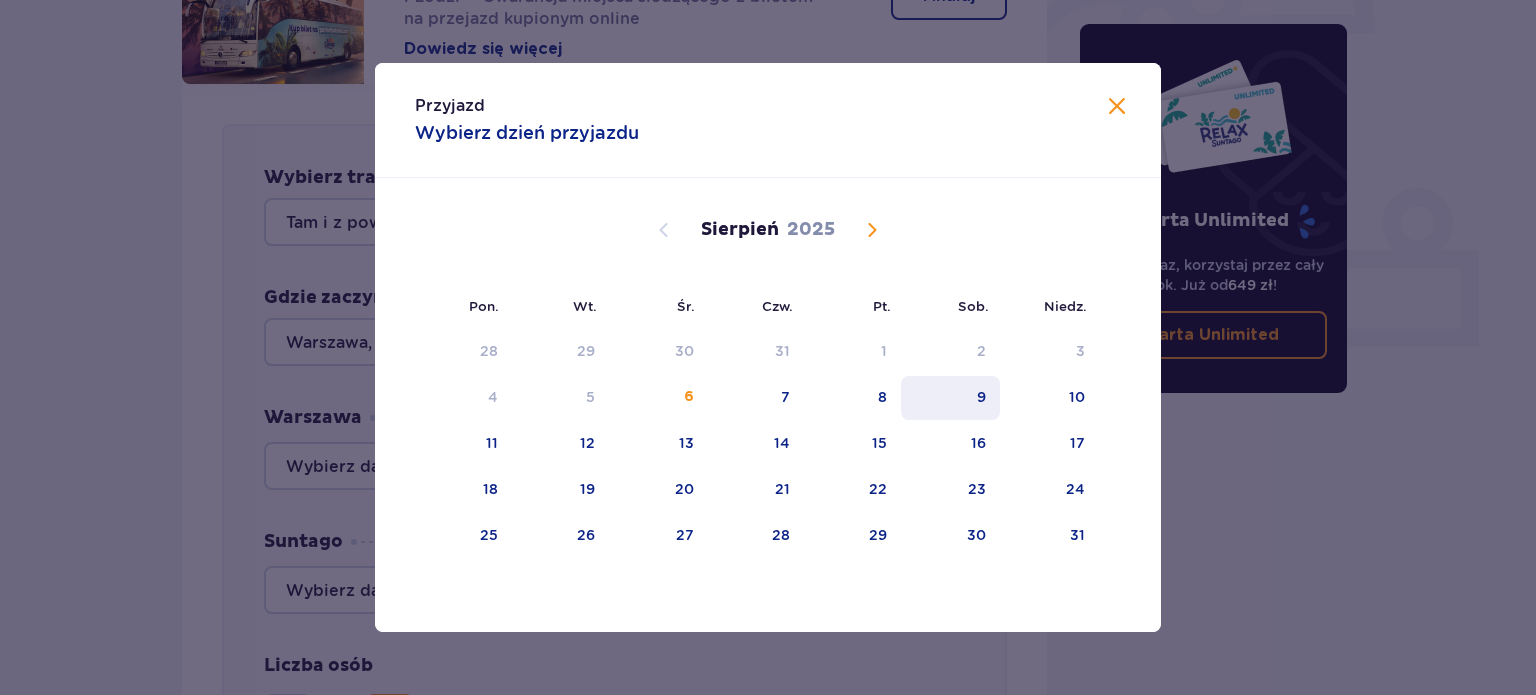 click on "9" at bounding box center (950, 398) 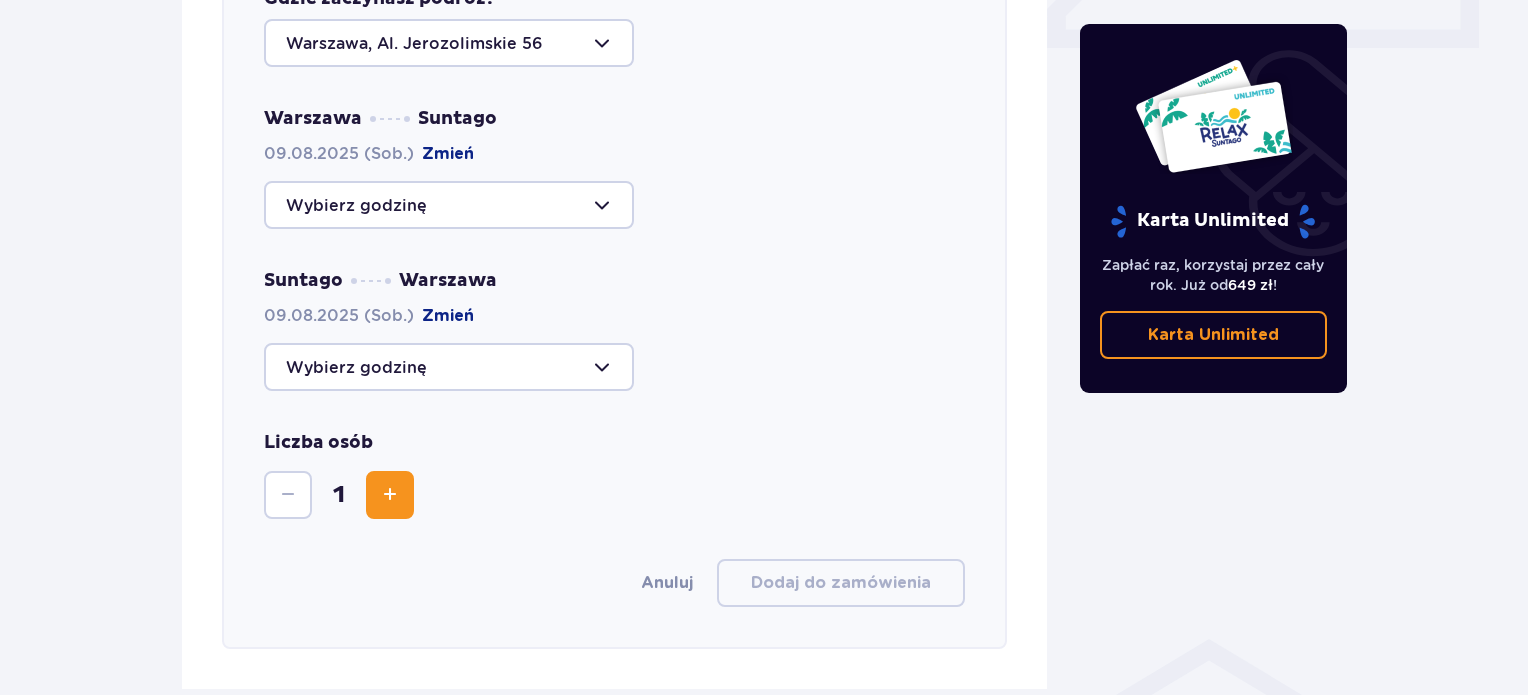 scroll, scrollTop: 986, scrollLeft: 0, axis: vertical 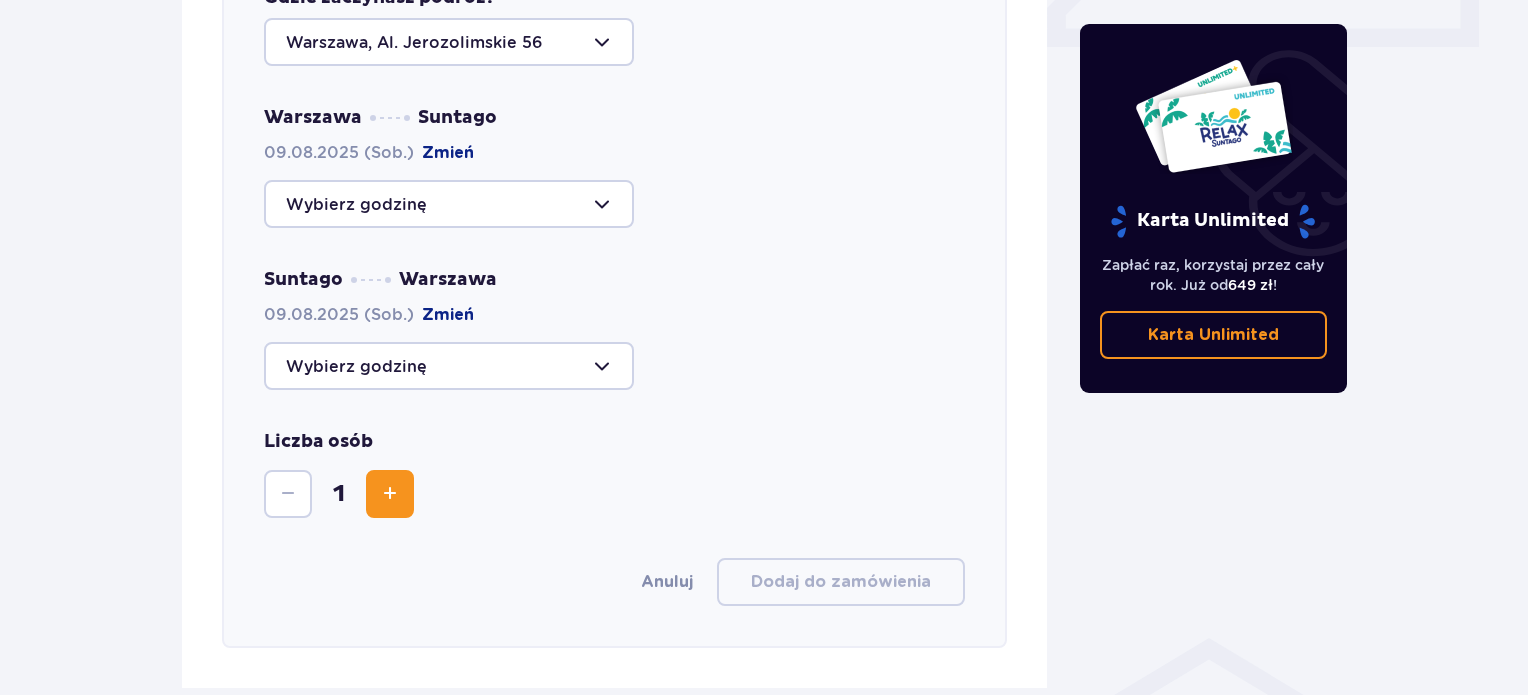 click at bounding box center [449, 204] 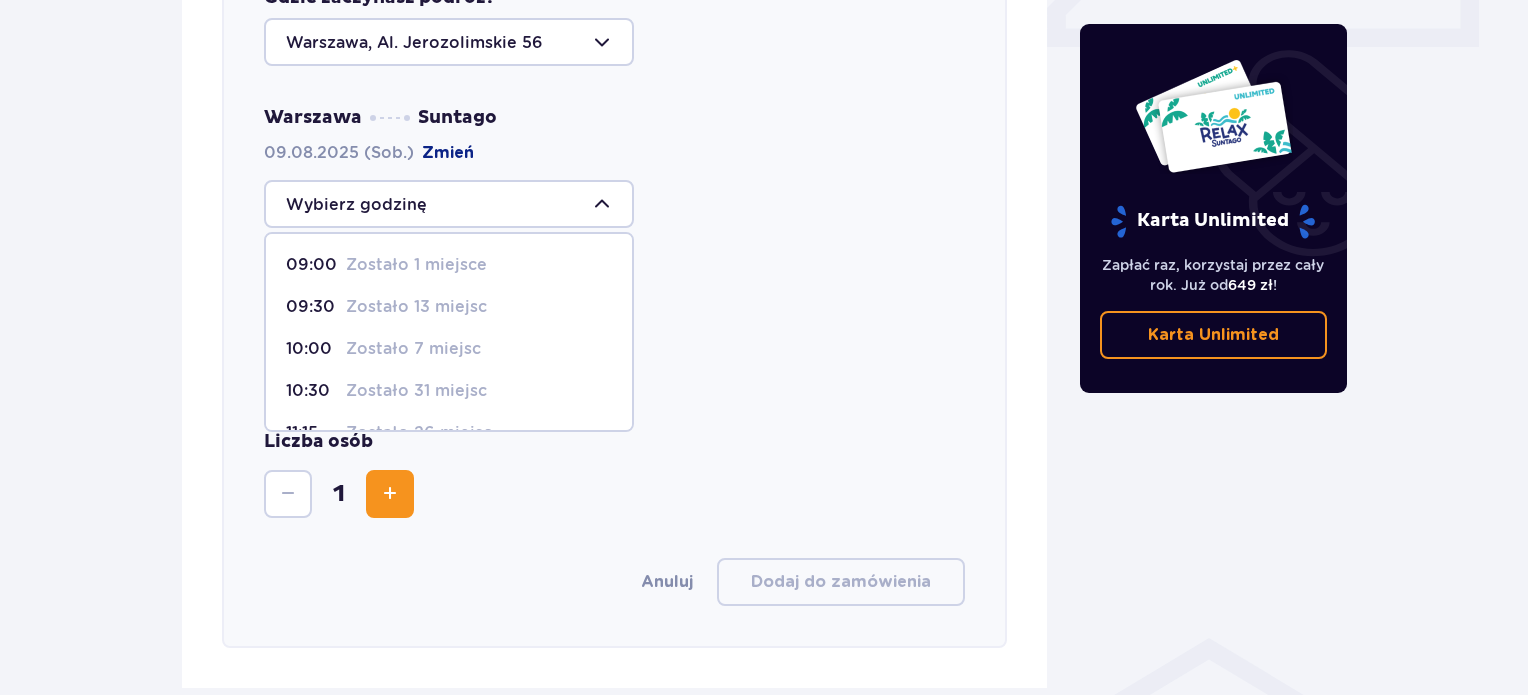 click on "Zostało 31 miejsc" at bounding box center [416, 391] 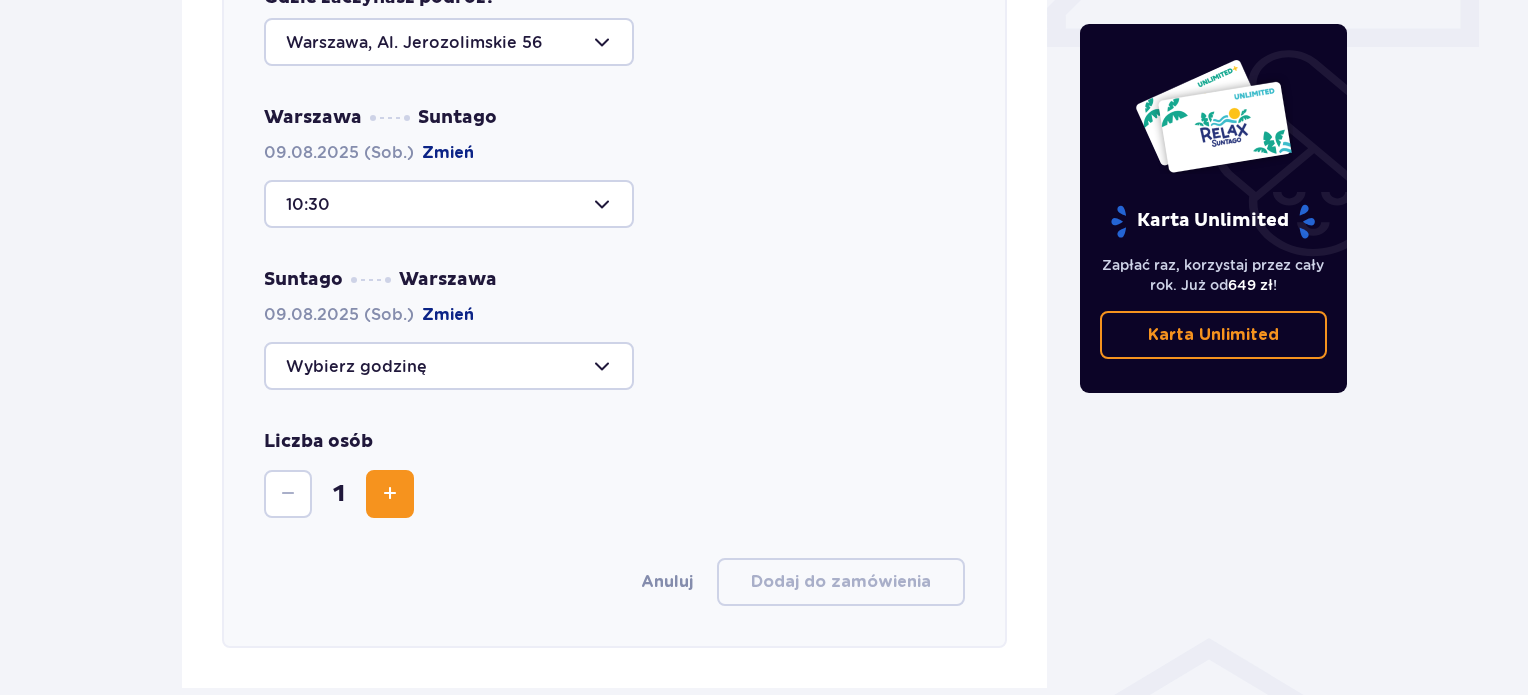 click at bounding box center [449, 366] 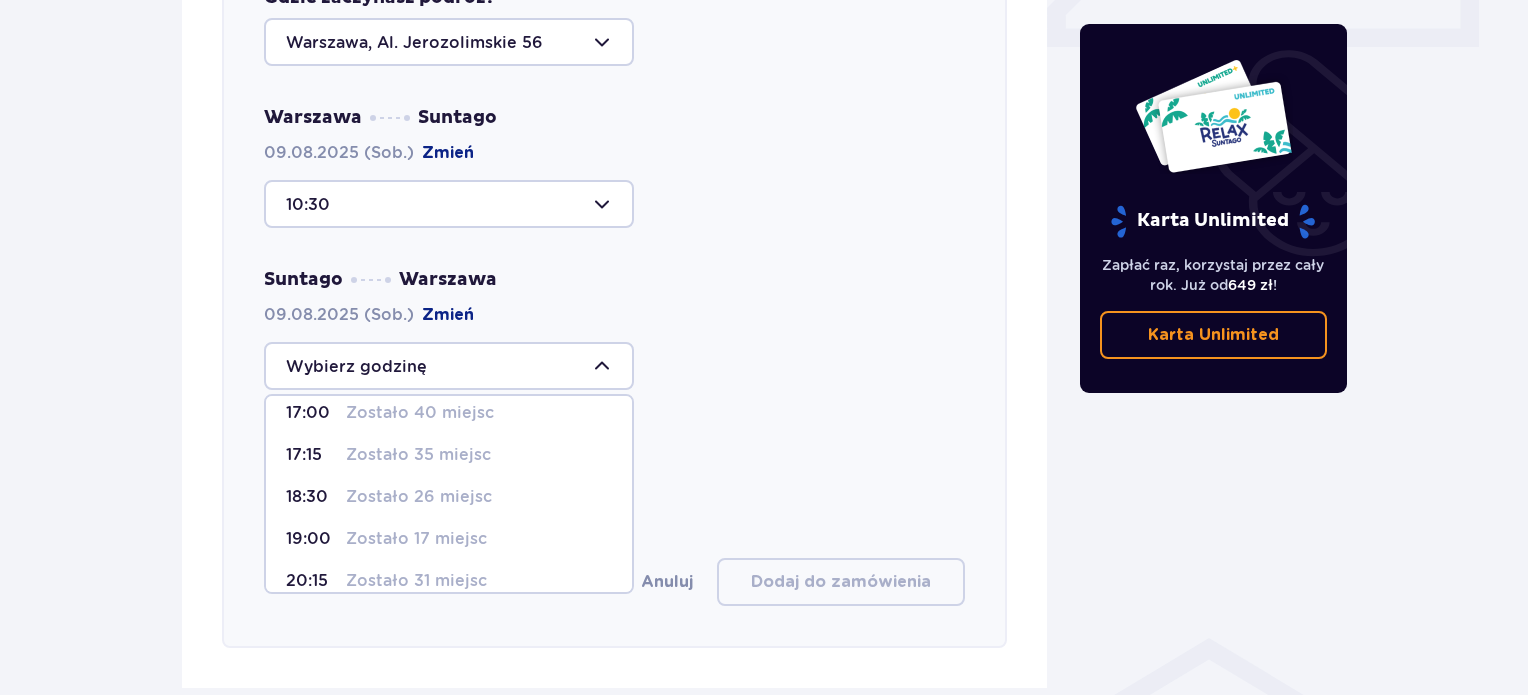 scroll, scrollTop: 200, scrollLeft: 0, axis: vertical 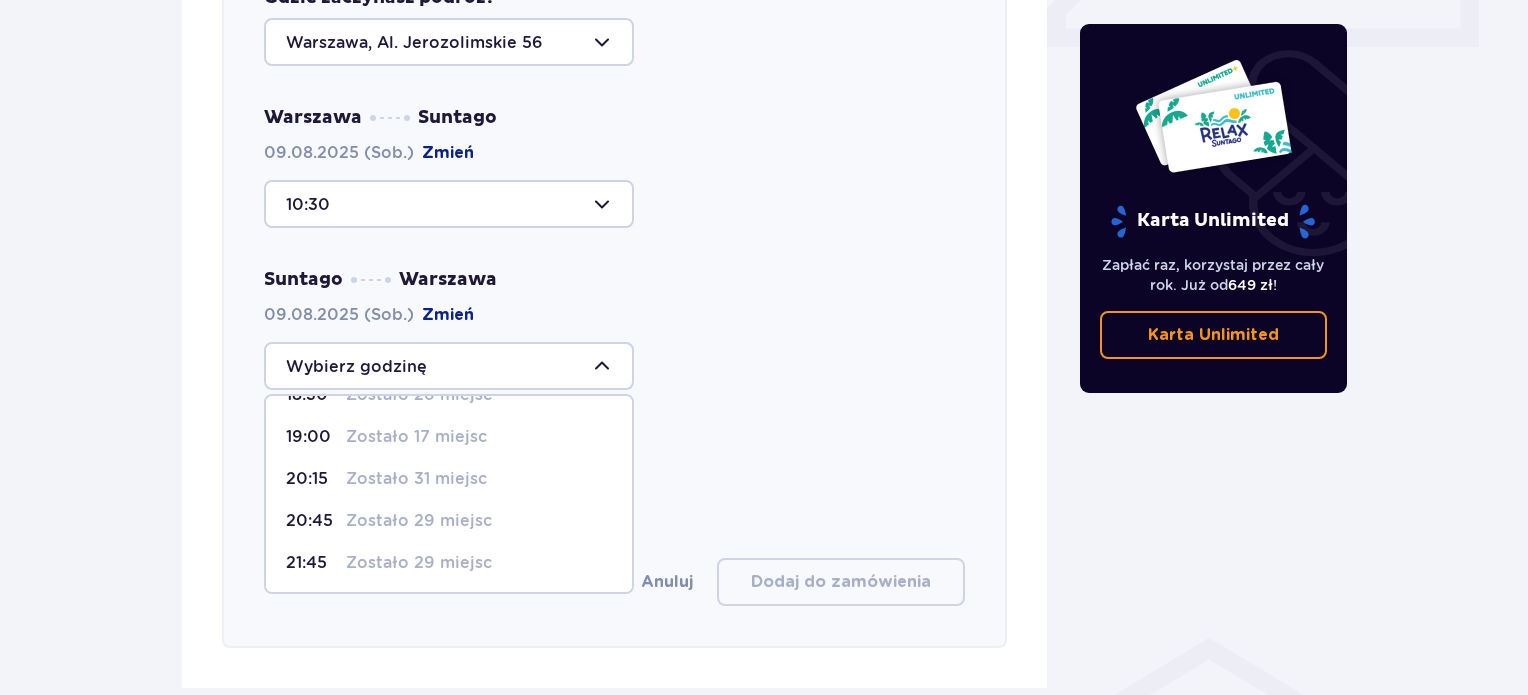 click on "20:45 Zostało 29 miejsc" at bounding box center [449, 521] 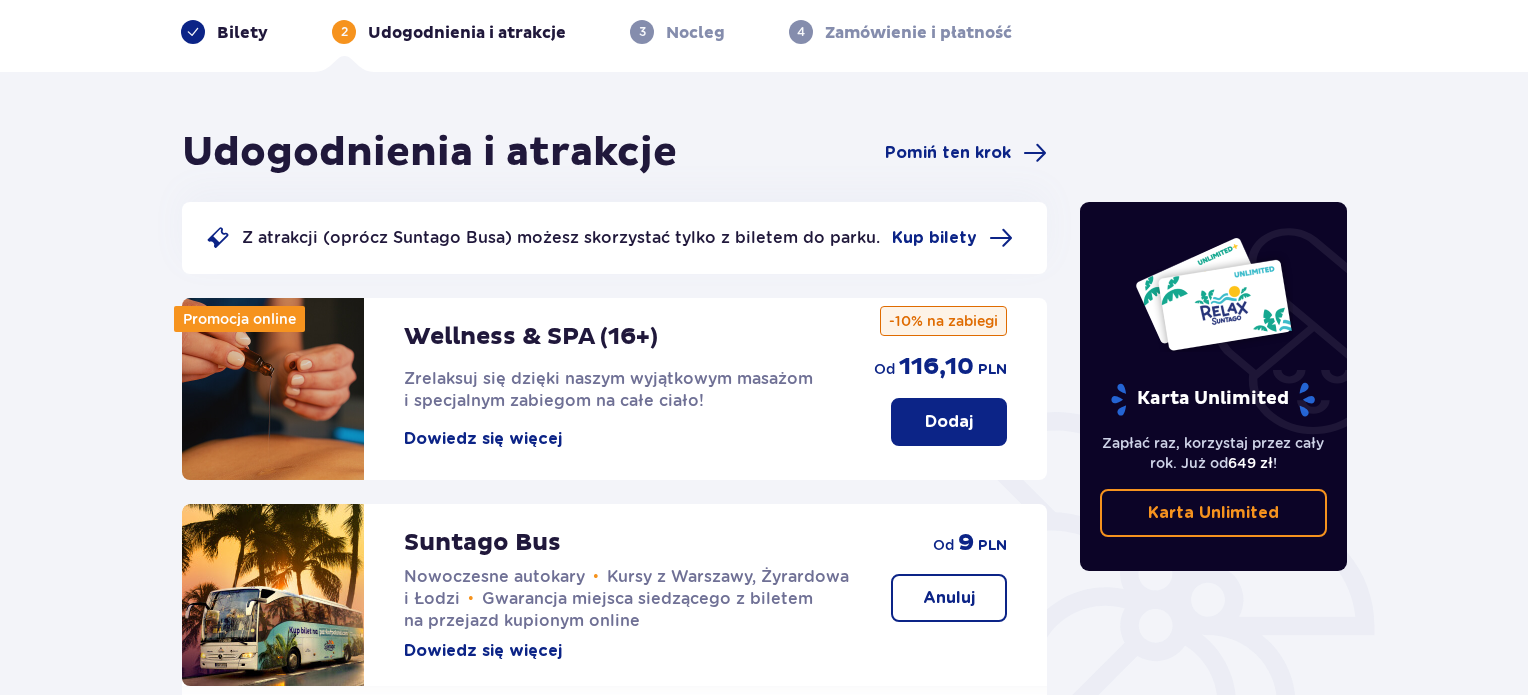 scroll, scrollTop: 0, scrollLeft: 0, axis: both 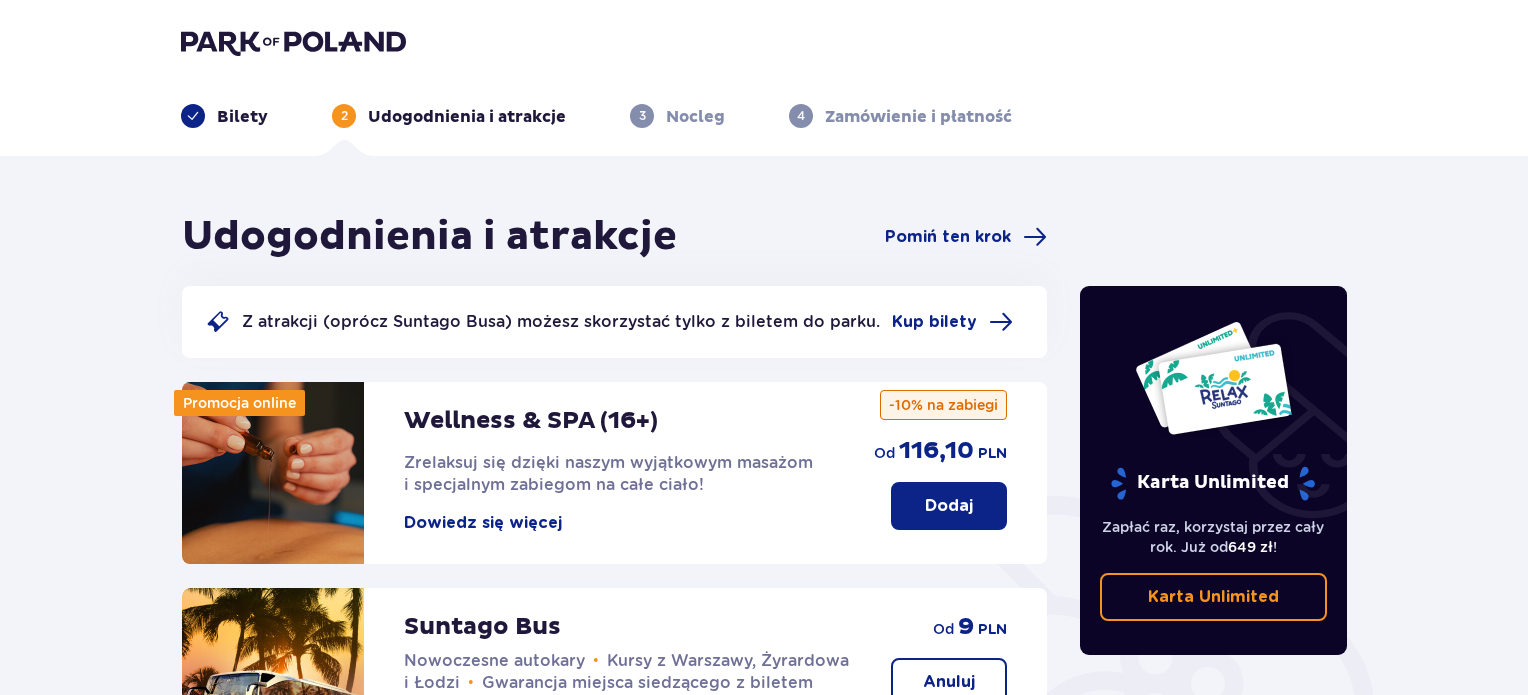click on "Bilety 2 Udogodnienia i atrakcje 3 Nocleg 4 Zamówienie i płatność" at bounding box center [764, 78] 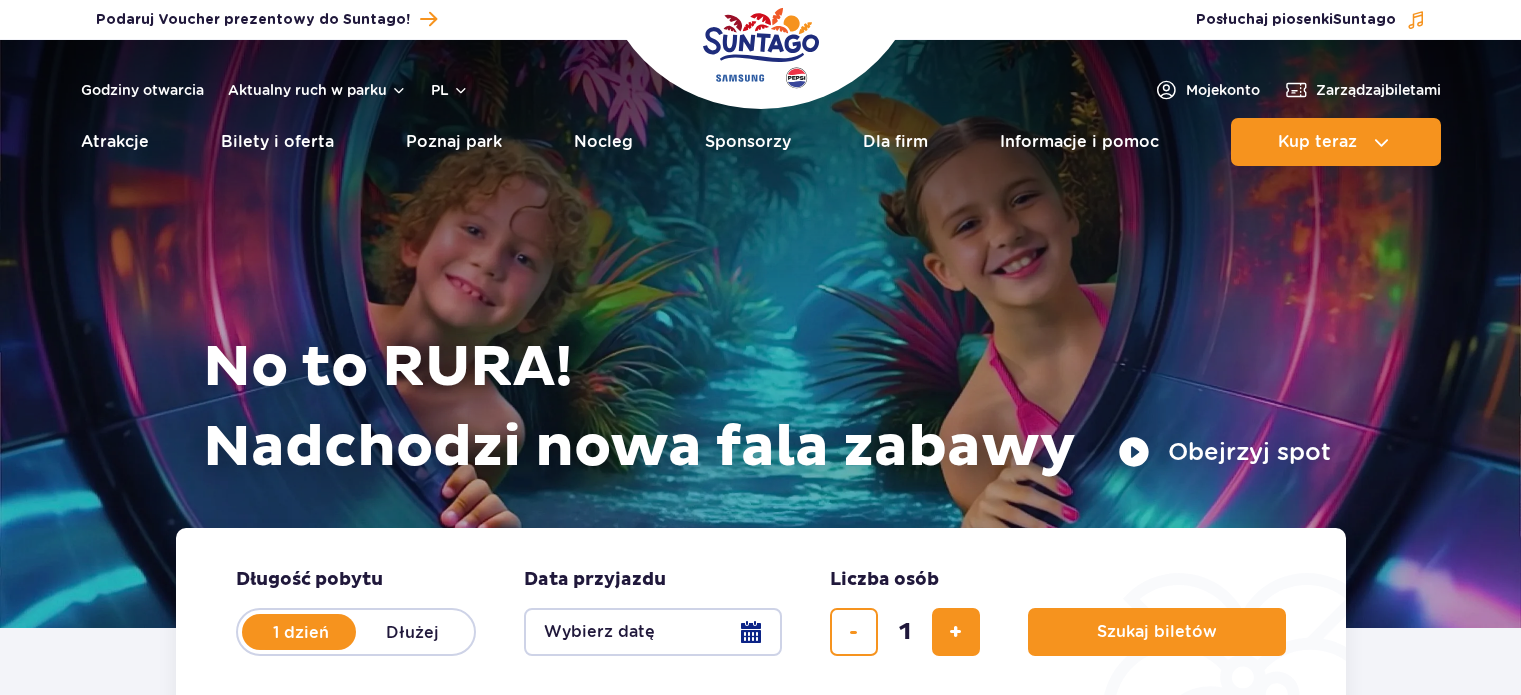 scroll, scrollTop: 0, scrollLeft: 0, axis: both 